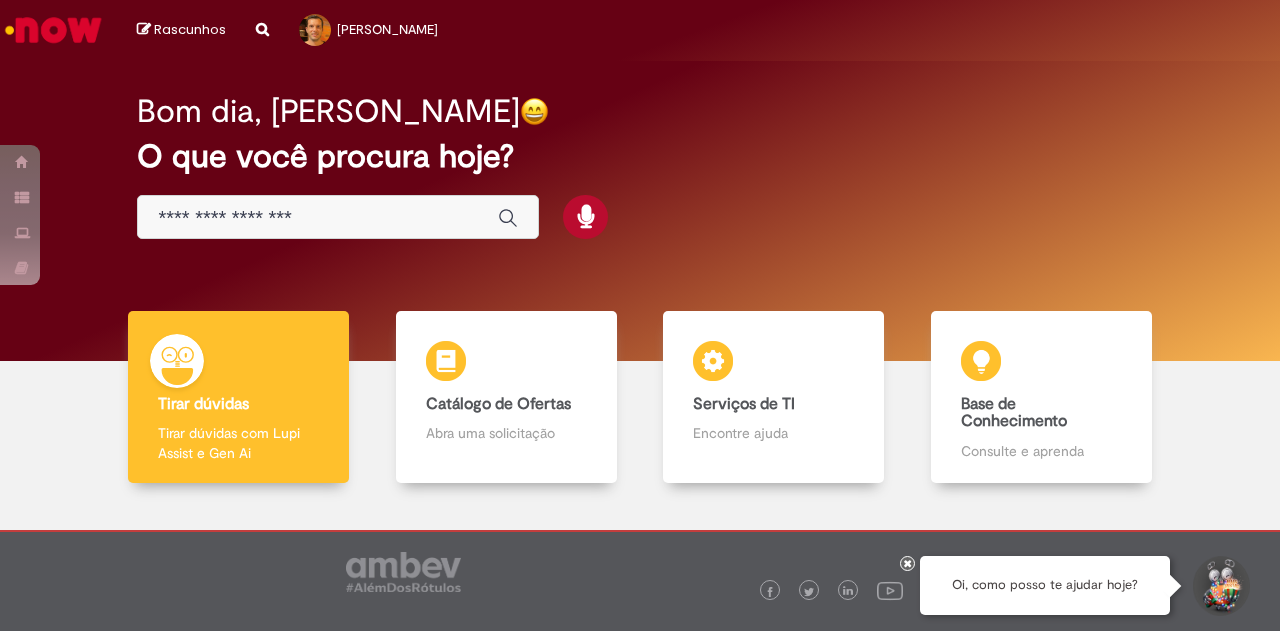 scroll, scrollTop: 0, scrollLeft: 0, axis: both 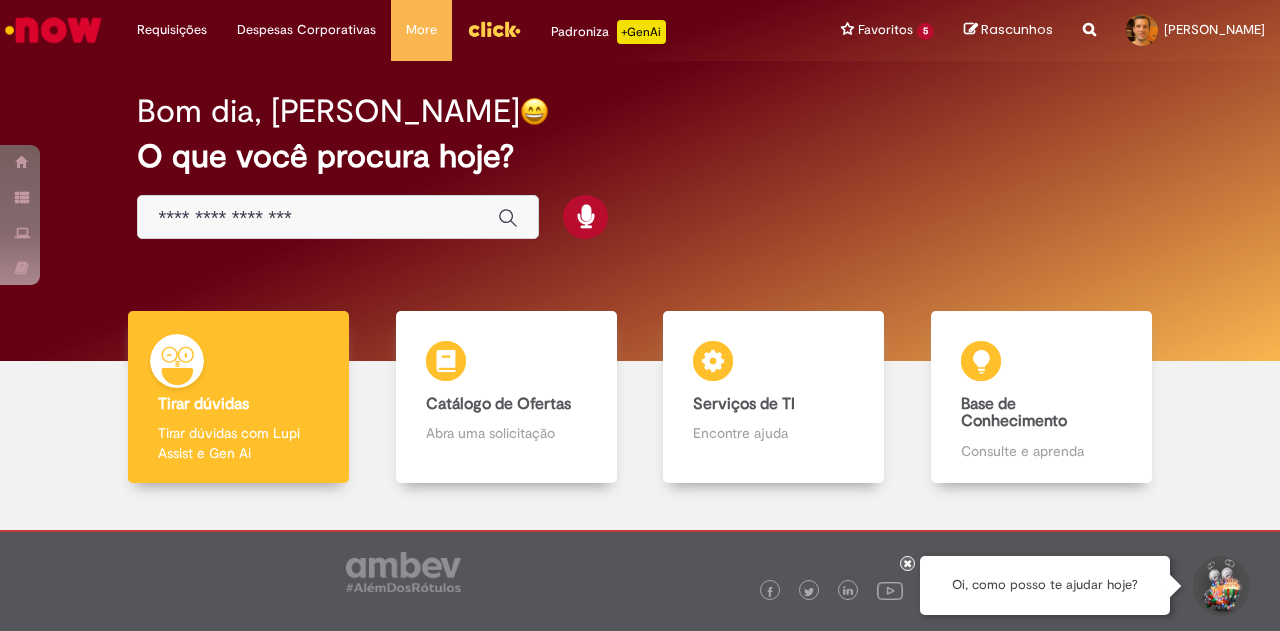 click at bounding box center (318, 218) 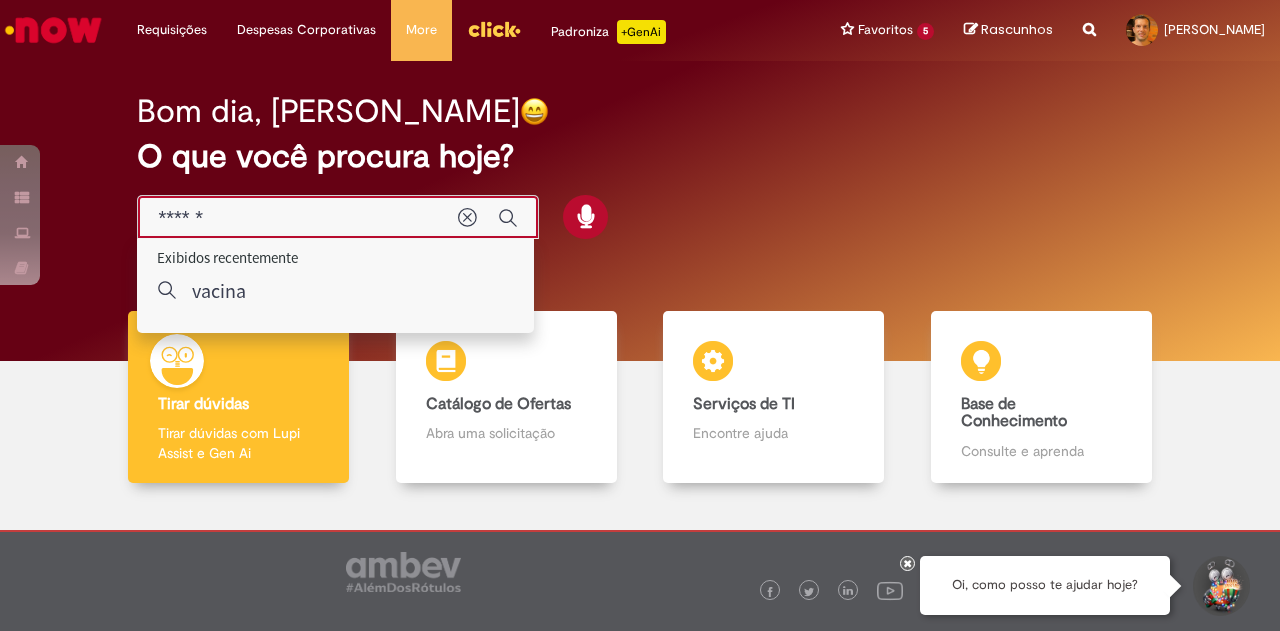 type on "*******" 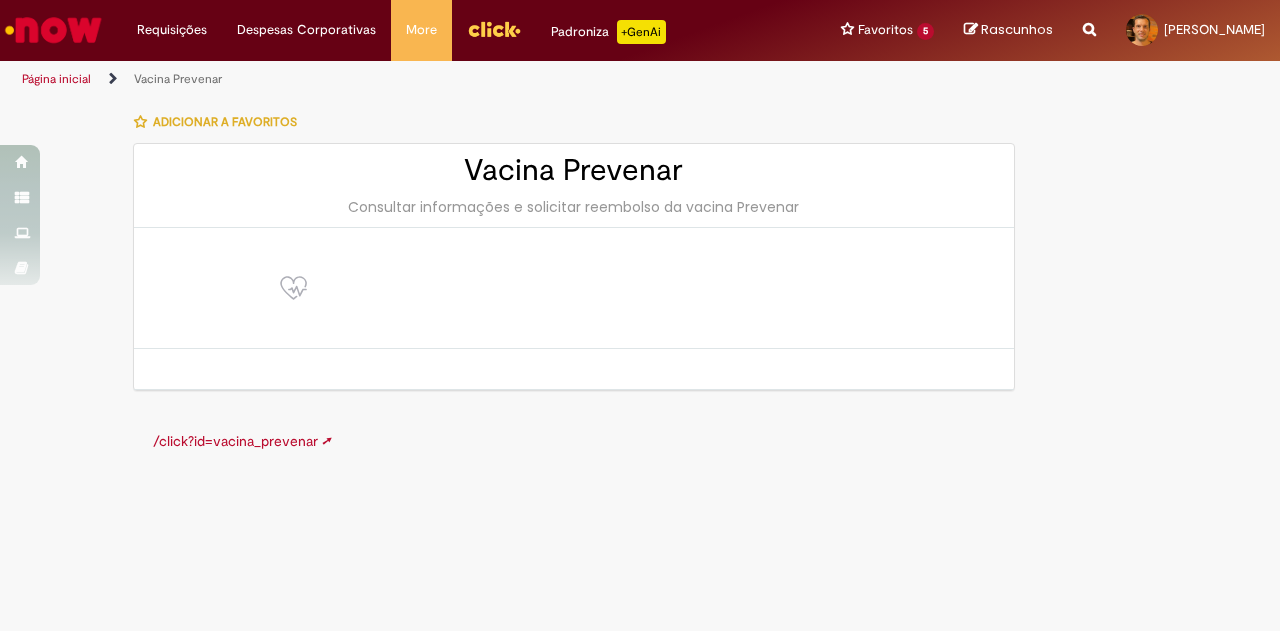 click on "/click?id=vacina_prevenar ➚" at bounding box center (242, 441) 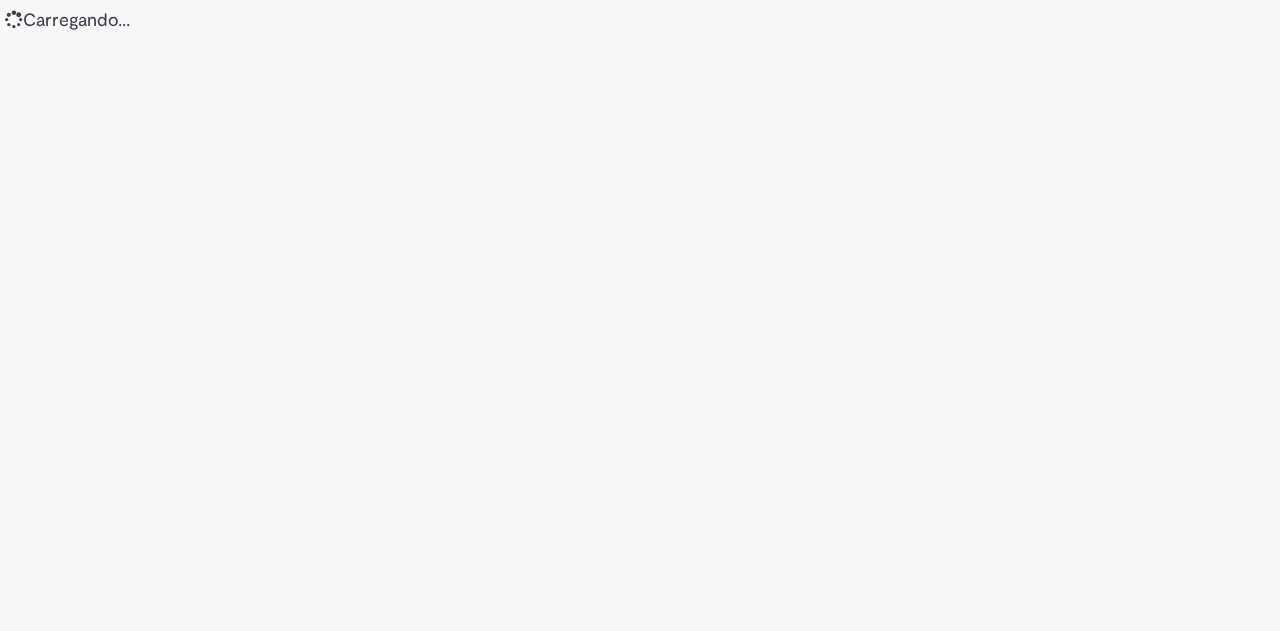 scroll, scrollTop: 0, scrollLeft: 0, axis: both 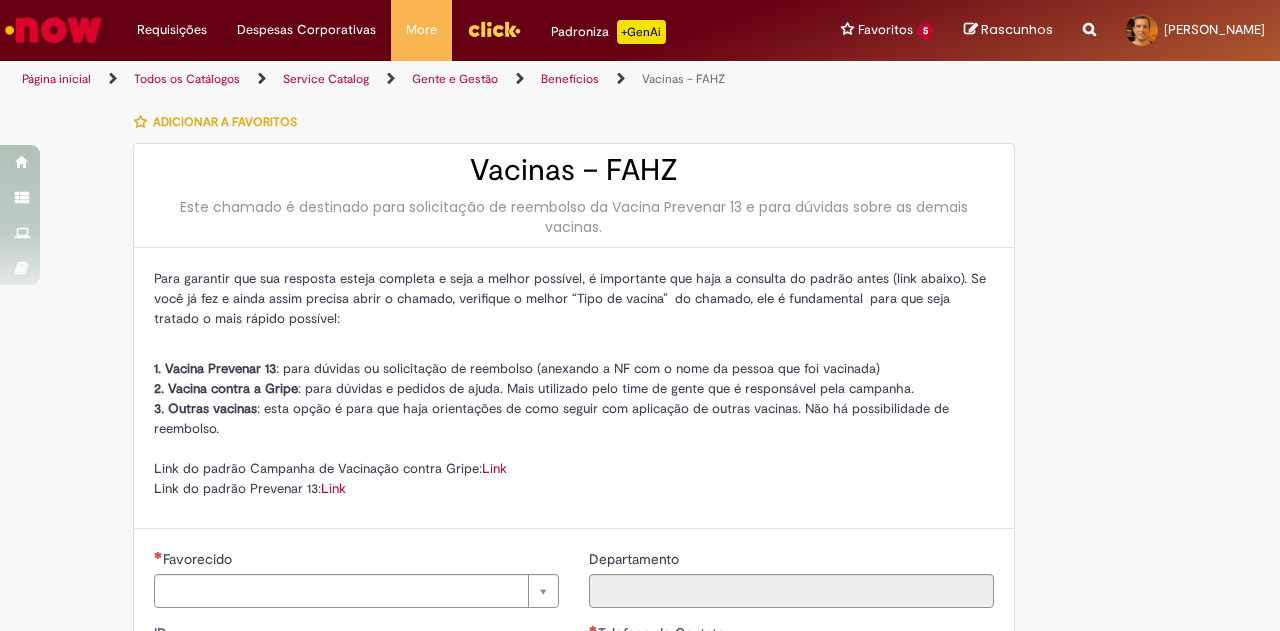 type on "**********" 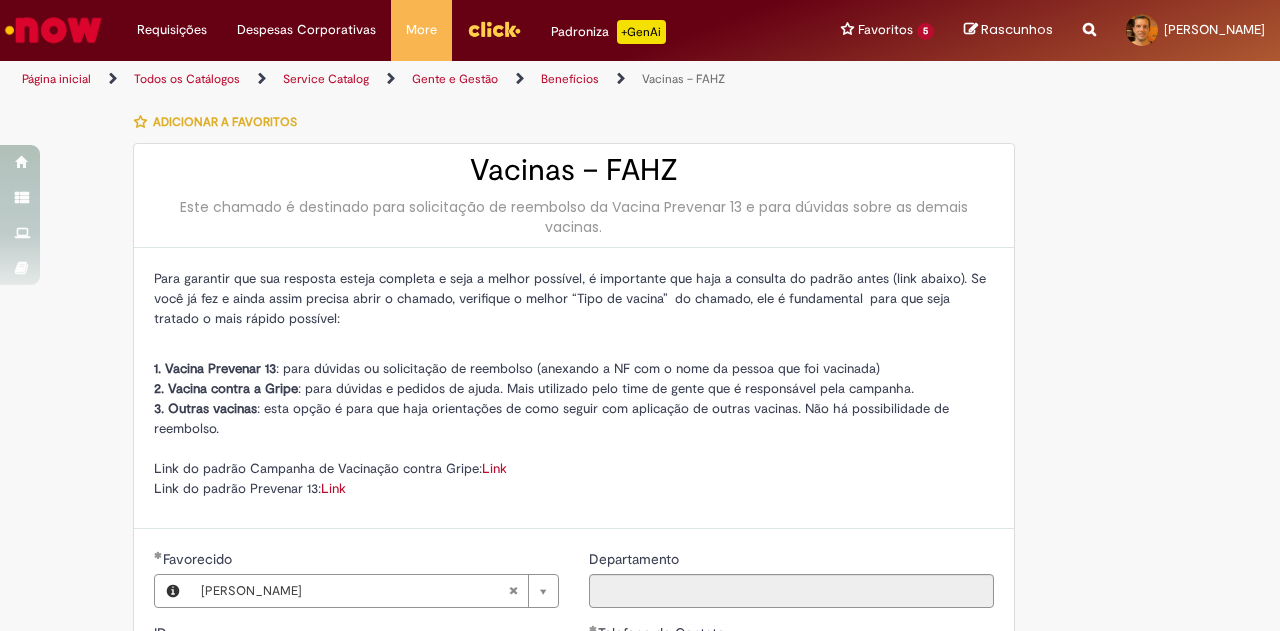 type on "**********" 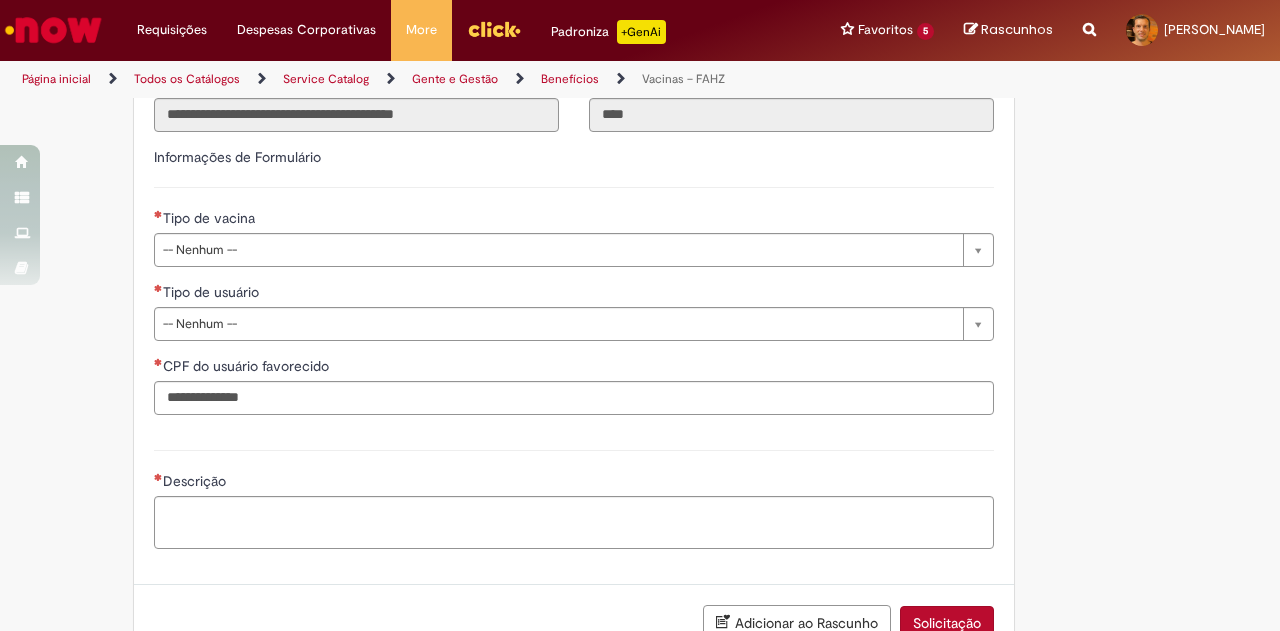 scroll, scrollTop: 700, scrollLeft: 0, axis: vertical 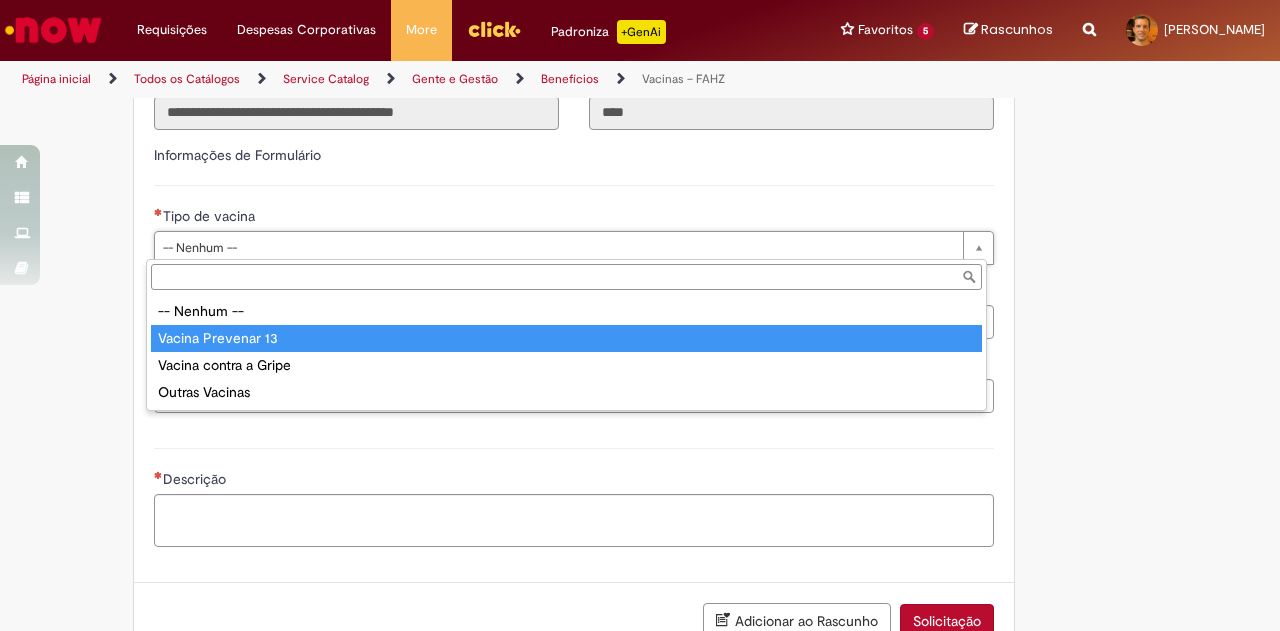 type on "**********" 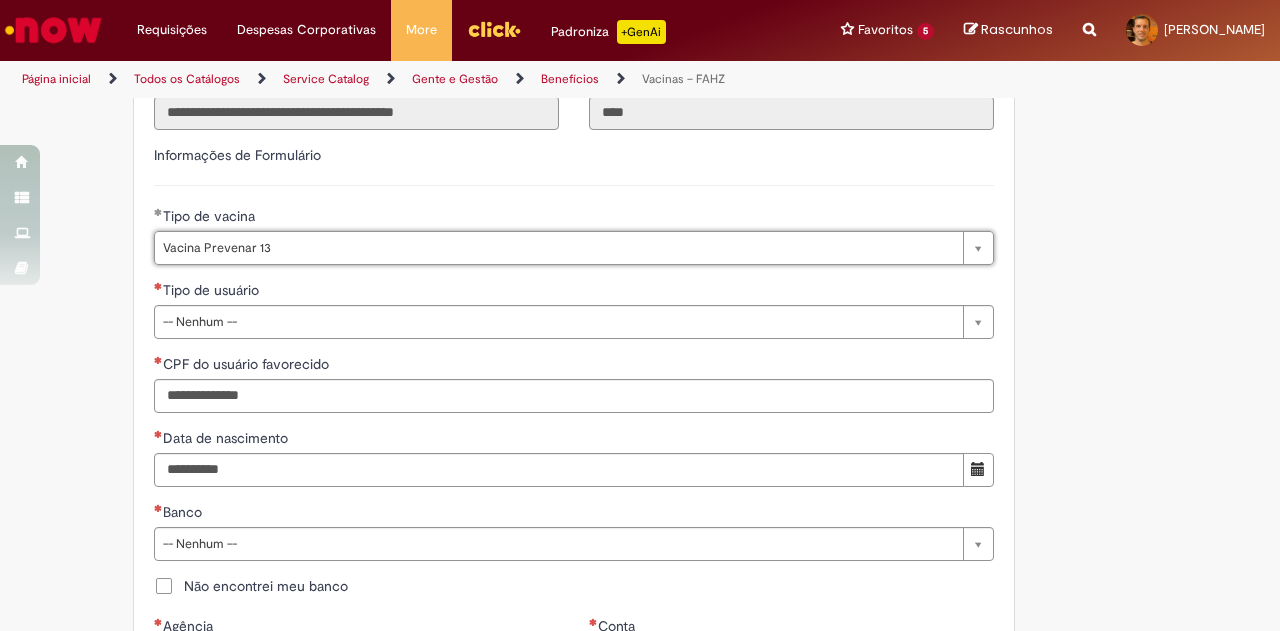 click on "Adicionar a Favoritos
Vacinas – FAHZ
Este chamado é destinado para solicitação de reembolso da Vacina Prevenar 13 e para dúvidas sobre as demais vacinas.
Para garantir que sua resposta esteja completa e seja a melhor possível, é importante que haja a consulta do padrão antes (link abaixo). Se você já fez e ainda assim precisa abrir o chamado, verifique o melhor “Tipo de vacina”  do chamado, ele é fundamental  para que seja tratado o mais rápido possível:
1. Vacina Prevenar 13 : para dúvidas ou solicitação de reembolso (anexando a NF com o nome da pessoa que foi vacinada) 2. Vacina contra a Gripe : para dúvidas e pedidos de ajuda. Mais utilizado pelo time de gente que é responsável pela campanha. 3. Outras vacinas : esta opção é para que haja orientações de como seguir com aplicação de outras vacinas. Não há possibilidade de reembolso.  Link  Link" at bounding box center [542, 215] 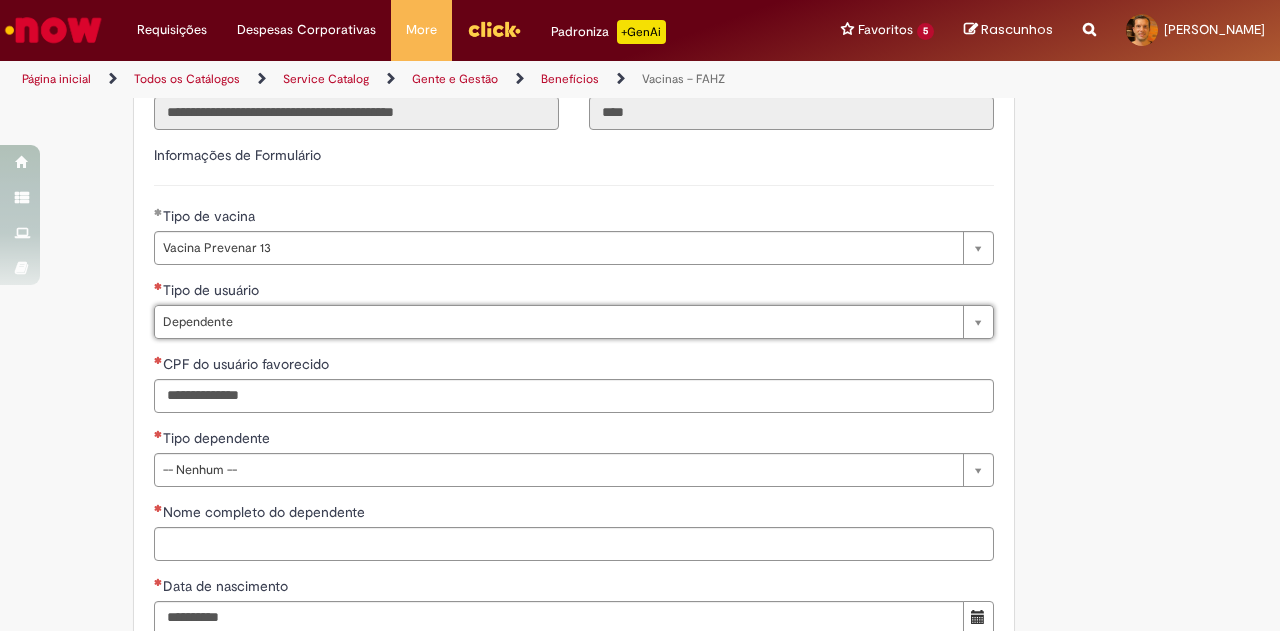 type on "**********" 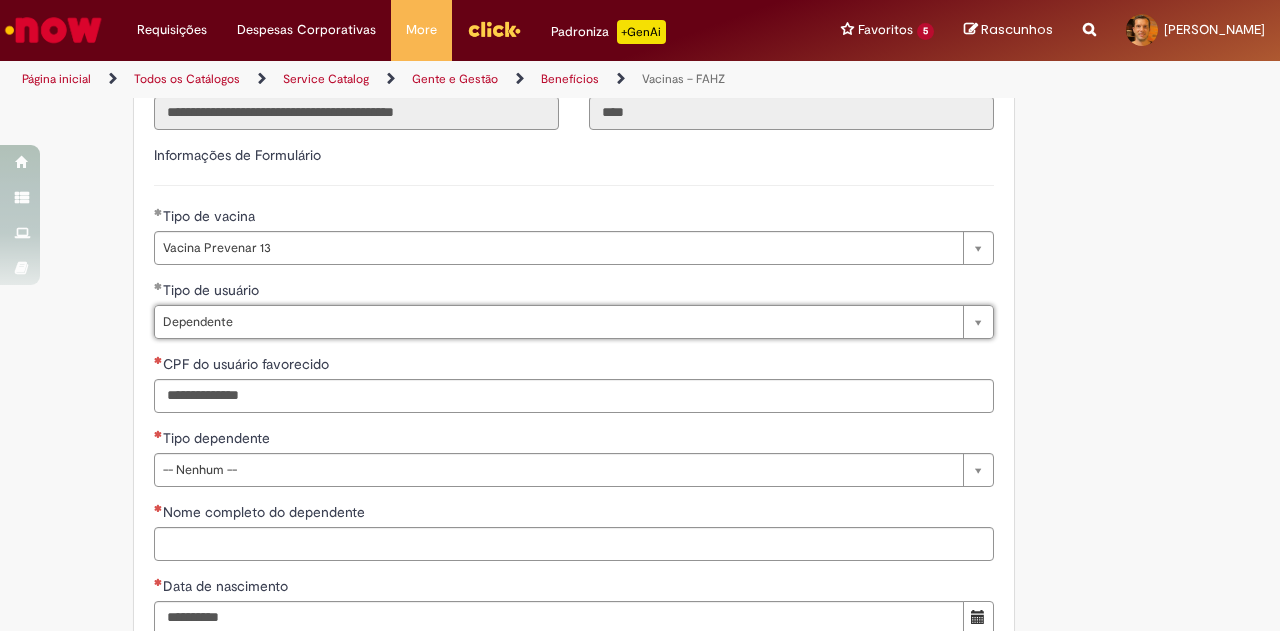 click on "Adicionar a Favoritos
Vacinas – FAHZ
Este chamado é destinado para solicitação de reembolso da Vacina Prevenar 13 e para dúvidas sobre as demais vacinas.
Para garantir que sua resposta esteja completa e seja a melhor possível, é importante que haja a consulta do padrão antes (link abaixo). Se você já fez e ainda assim precisa abrir o chamado, verifique o melhor “Tipo de vacina”  do chamado, ele é fundamental  para que seja tratado o mais rápido possível:
1. Vacina Prevenar 13 : para dúvidas ou solicitação de reembolso (anexando a NF com o nome da pessoa que foi vacinada) 2. Vacina contra a Gripe : para dúvidas e pedidos de ajuda. Mais utilizado pelo time de gente que é responsável pela campanha. 3. Outras vacinas : esta opção é para que haja orientações de como seguir com aplicação de outras vacinas. Não há possibilidade de reembolso.  Link  Link" at bounding box center (542, 289) 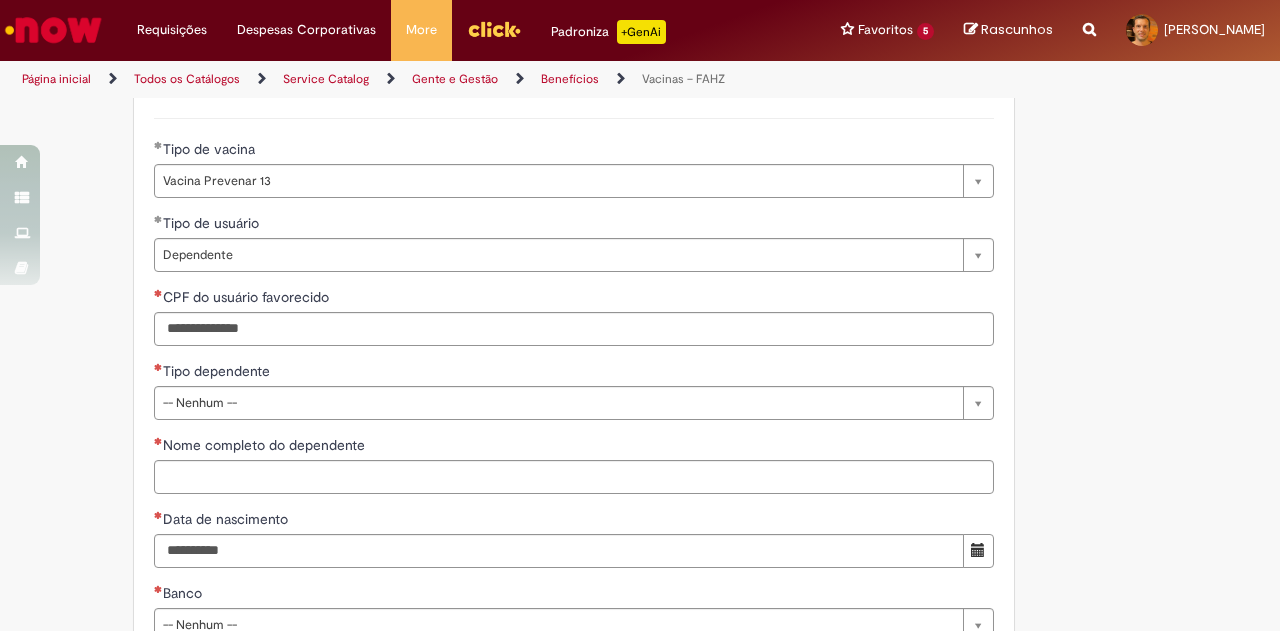 scroll, scrollTop: 800, scrollLeft: 0, axis: vertical 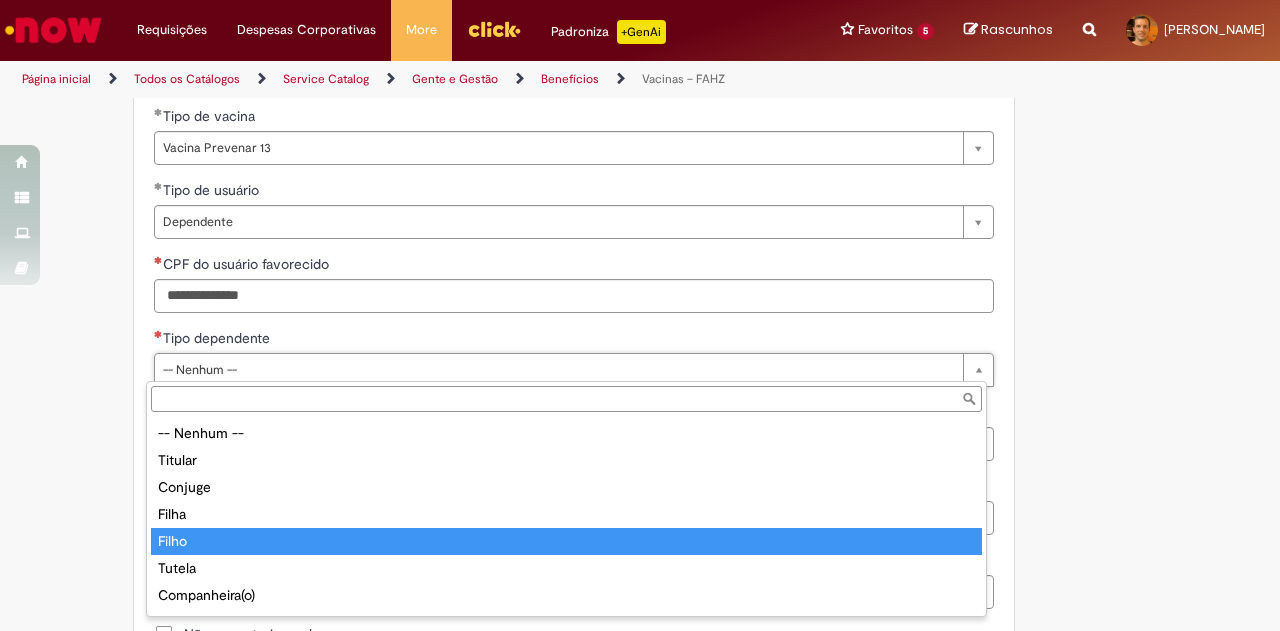 type on "*****" 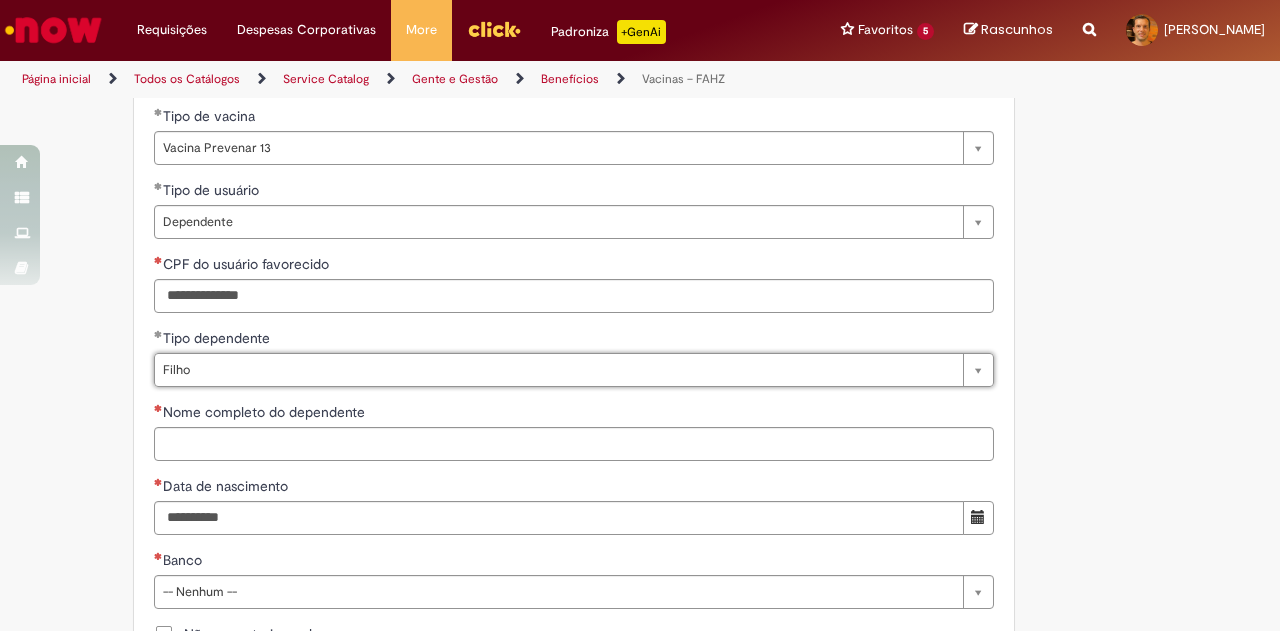 click on "Adicionar a Favoritos
Vacinas – FAHZ
Este chamado é destinado para solicitação de reembolso da Vacina Prevenar 13 e para dúvidas sobre as demais vacinas.
Para garantir que sua resposta esteja completa e seja a melhor possível, é importante que haja a consulta do padrão antes (link abaixo). Se você já fez e ainda assim precisa abrir o chamado, verifique o melhor “Tipo de vacina”  do chamado, ele é fundamental  para que seja tratado o mais rápido possível:
1. Vacina Prevenar 13 : para dúvidas ou solicitação de reembolso (anexando a NF com o nome da pessoa que foi vacinada) 2. Vacina contra a Gripe : para dúvidas e pedidos de ajuda. Mais utilizado pelo time de gente que é responsável pela campanha. 3. Outras vacinas : esta opção é para que haja orientações de como seguir com aplicação de outras vacinas. Não há possibilidade de reembolso.  Link  Link" at bounding box center (542, 189) 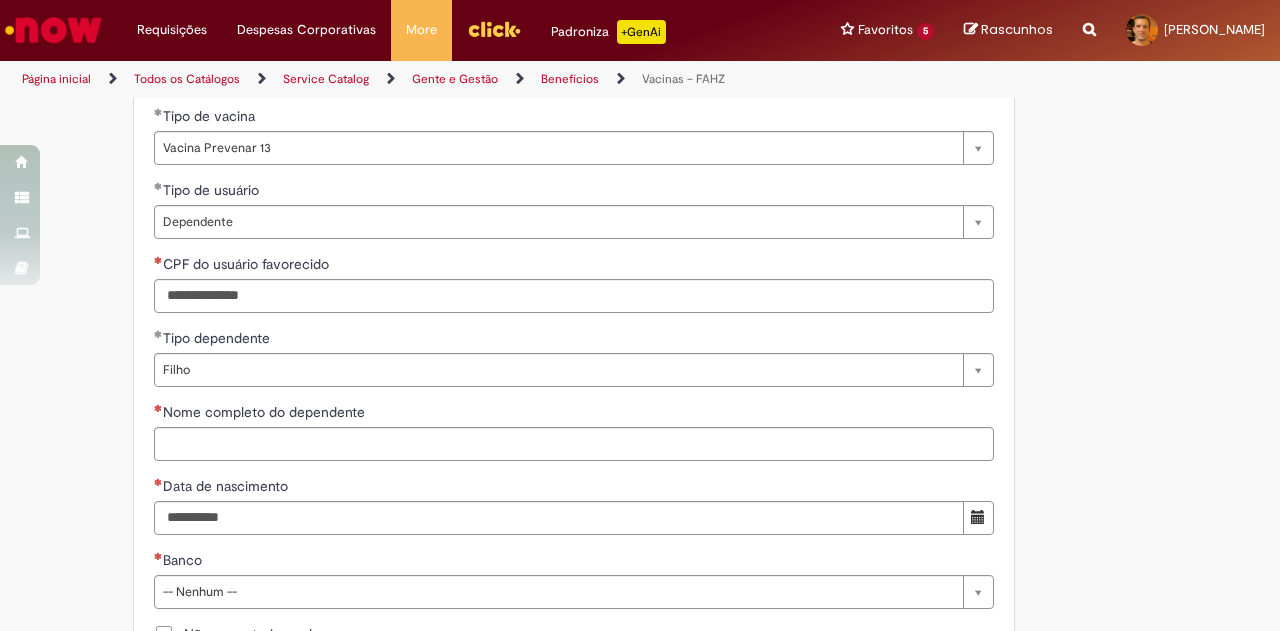 scroll, scrollTop: 900, scrollLeft: 0, axis: vertical 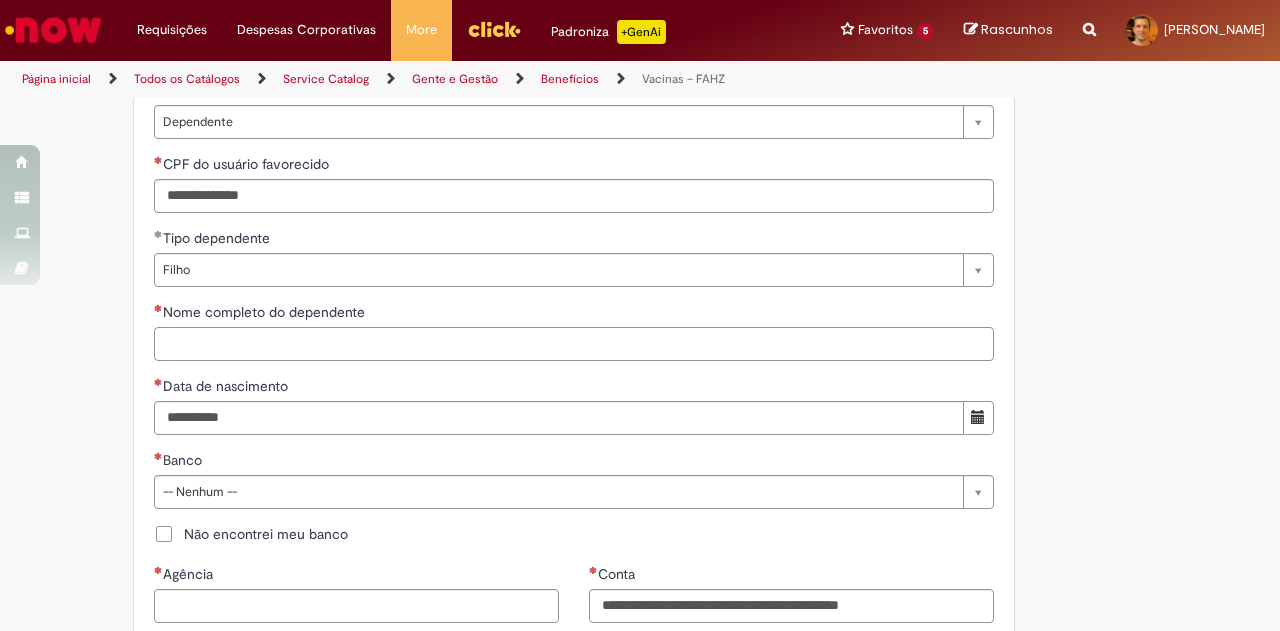 click on "Nome completo do dependente" at bounding box center (574, 344) 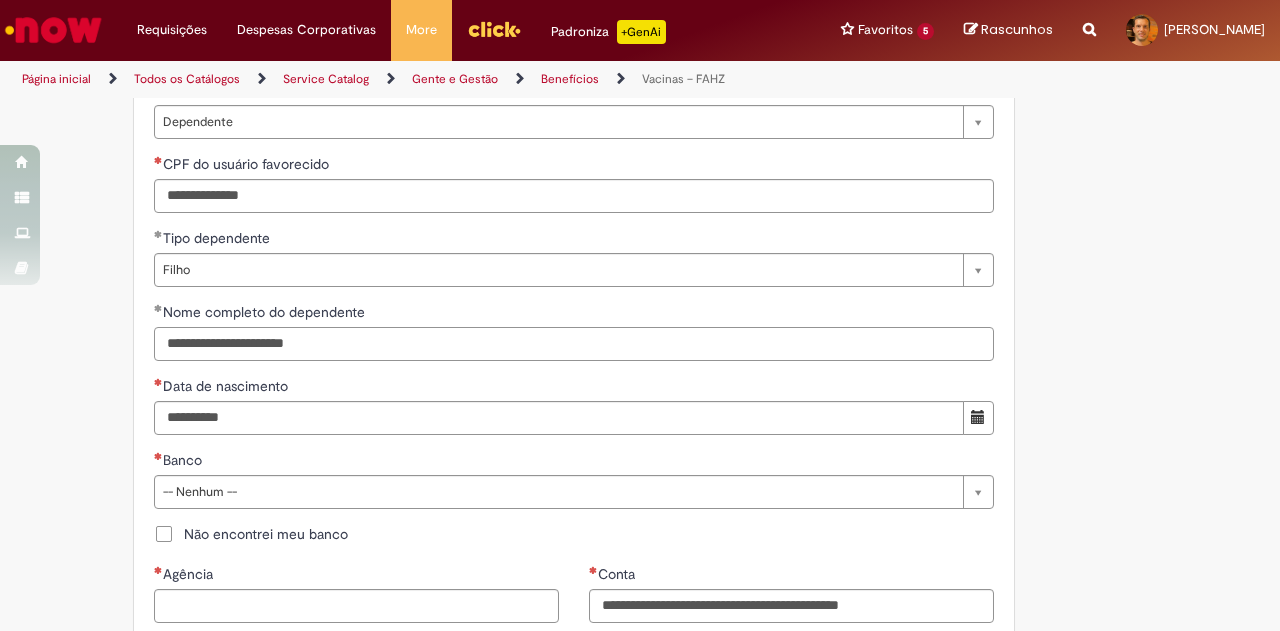 type on "**********" 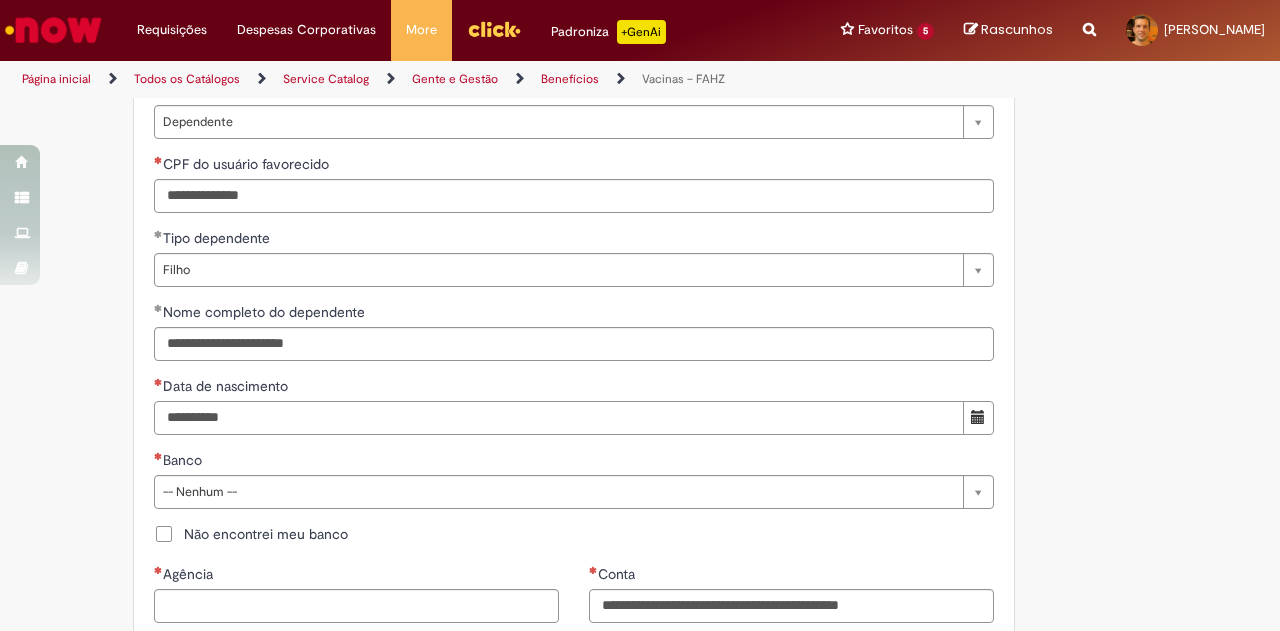 click on "Data de nascimento" at bounding box center [559, 418] 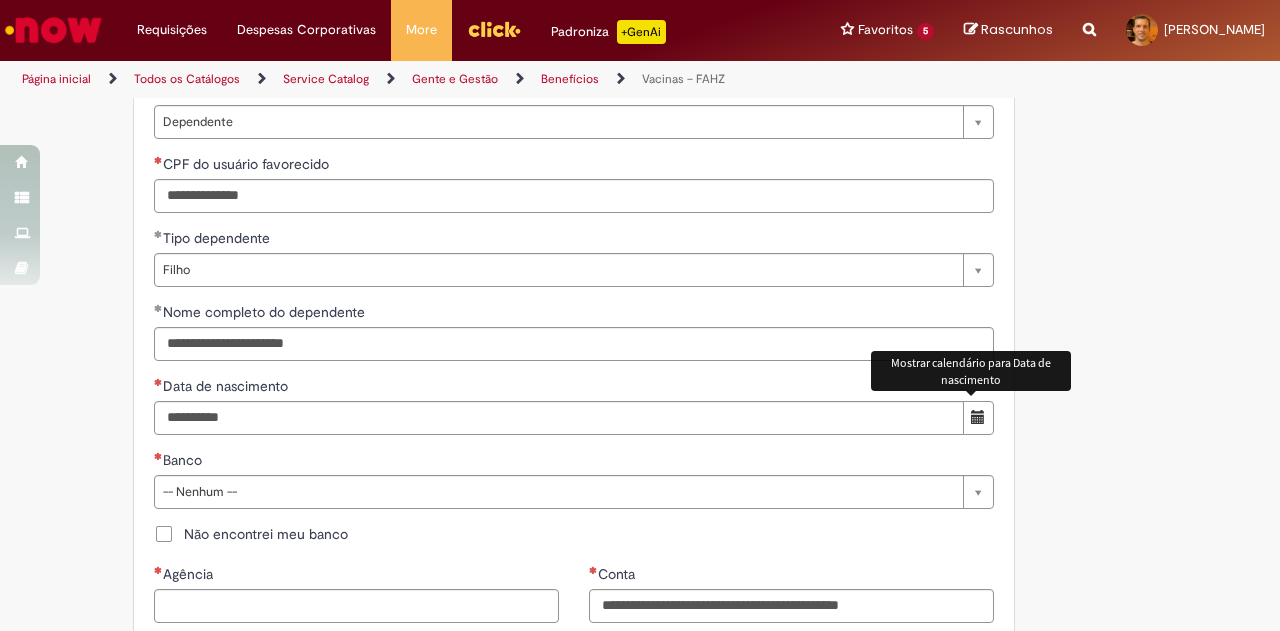 click at bounding box center (978, 417) 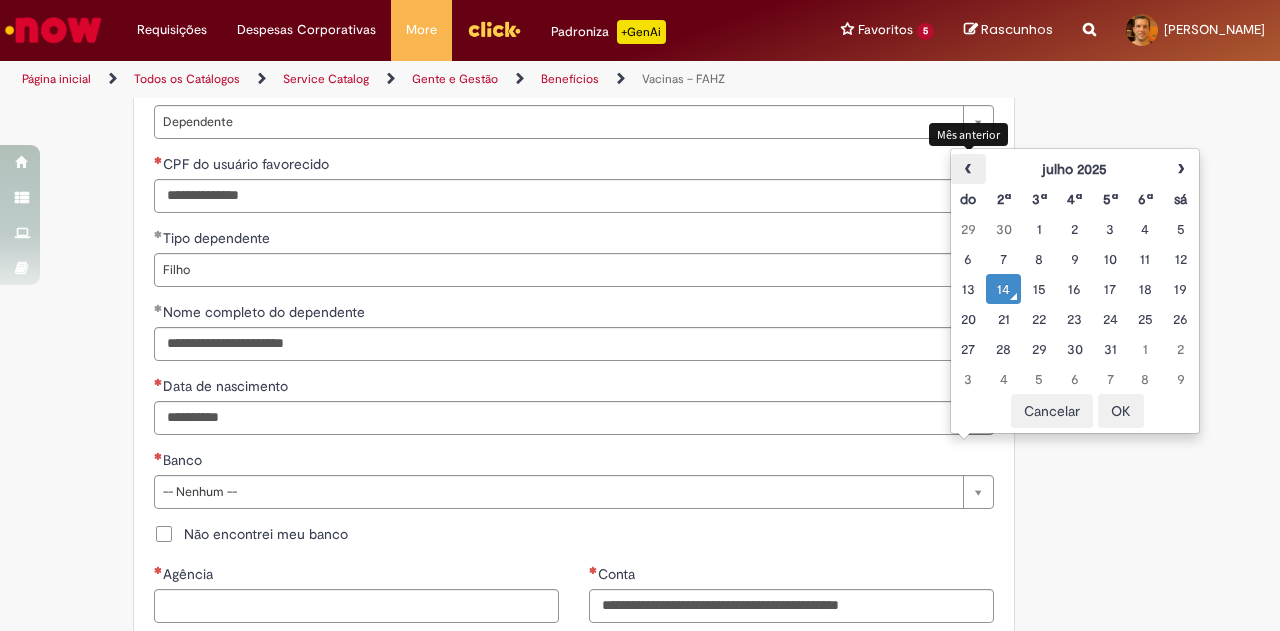 click on "‹" at bounding box center (968, 169) 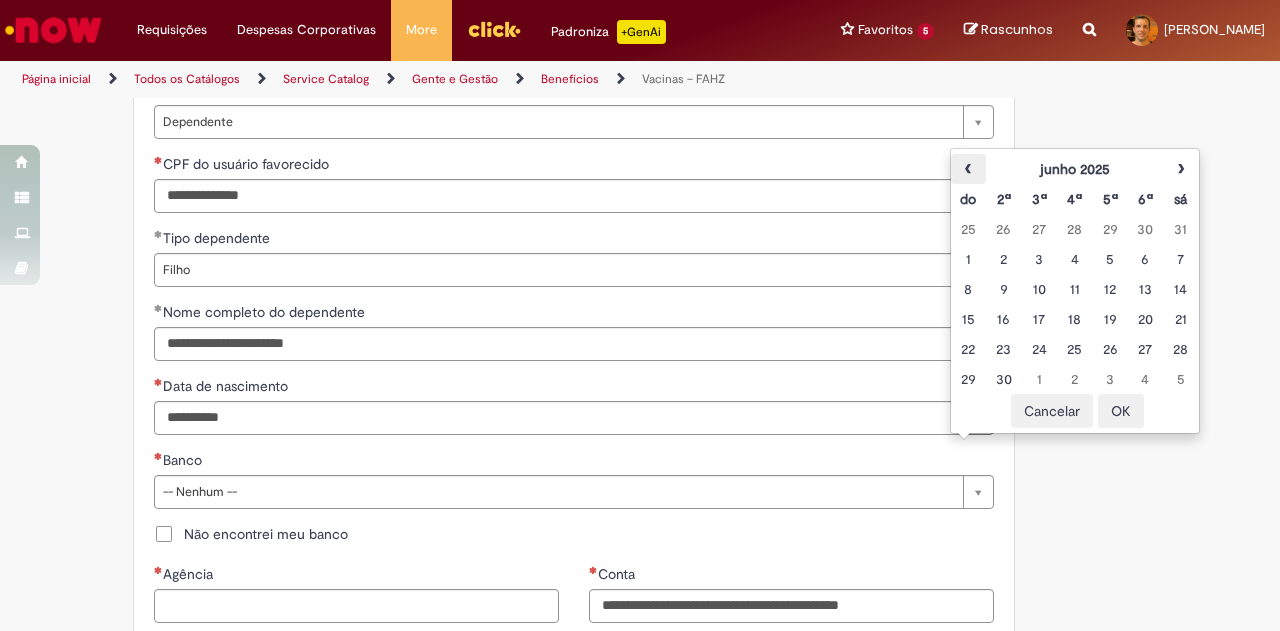 click on "‹" at bounding box center (968, 169) 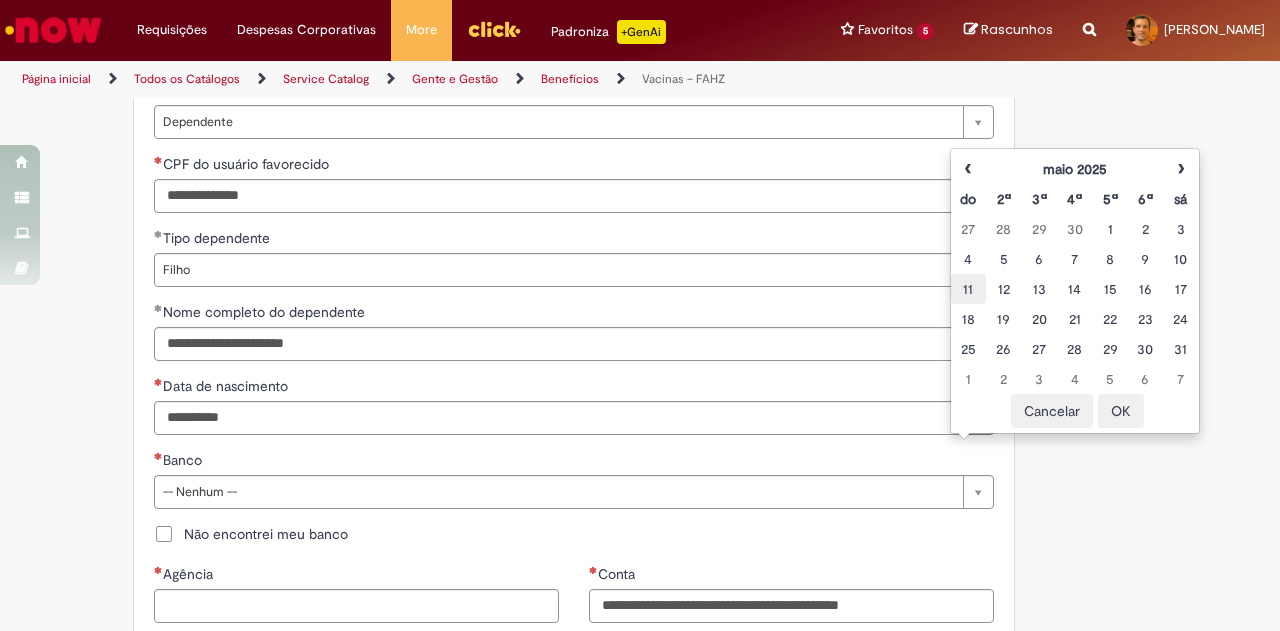 click on "11" at bounding box center [968, 289] 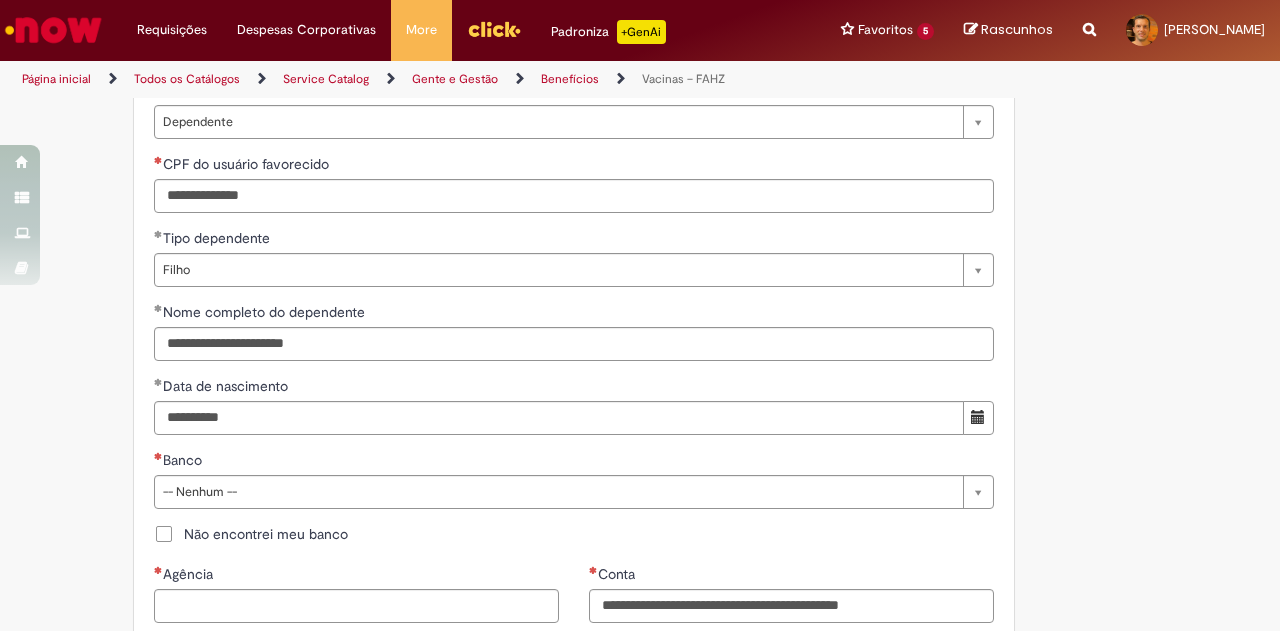 click on "Adicionar a Favoritos
Vacinas – FAHZ
Este chamado é destinado para solicitação de reembolso da Vacina Prevenar 13 e para dúvidas sobre as demais vacinas.
Para garantir que sua resposta esteja completa e seja a melhor possível, é importante que haja a consulta do padrão antes (link abaixo). Se você já fez e ainda assim precisa abrir o chamado, verifique o melhor “Tipo de vacina”  do chamado, ele é fundamental  para que seja tratado o mais rápido possível:
1. Vacina Prevenar 13 : para dúvidas ou solicitação de reembolso (anexando a NF com o nome da pessoa que foi vacinada) 2. Vacina contra a Gripe : para dúvidas e pedidos de ajuda. Mais utilizado pelo time de gente que é responsável pela campanha. 3. Outras vacinas : esta opção é para que haja orientações de como seguir com aplicação de outras vacinas. Não há possibilidade de reembolso.  Link  Link" at bounding box center (542, 89) 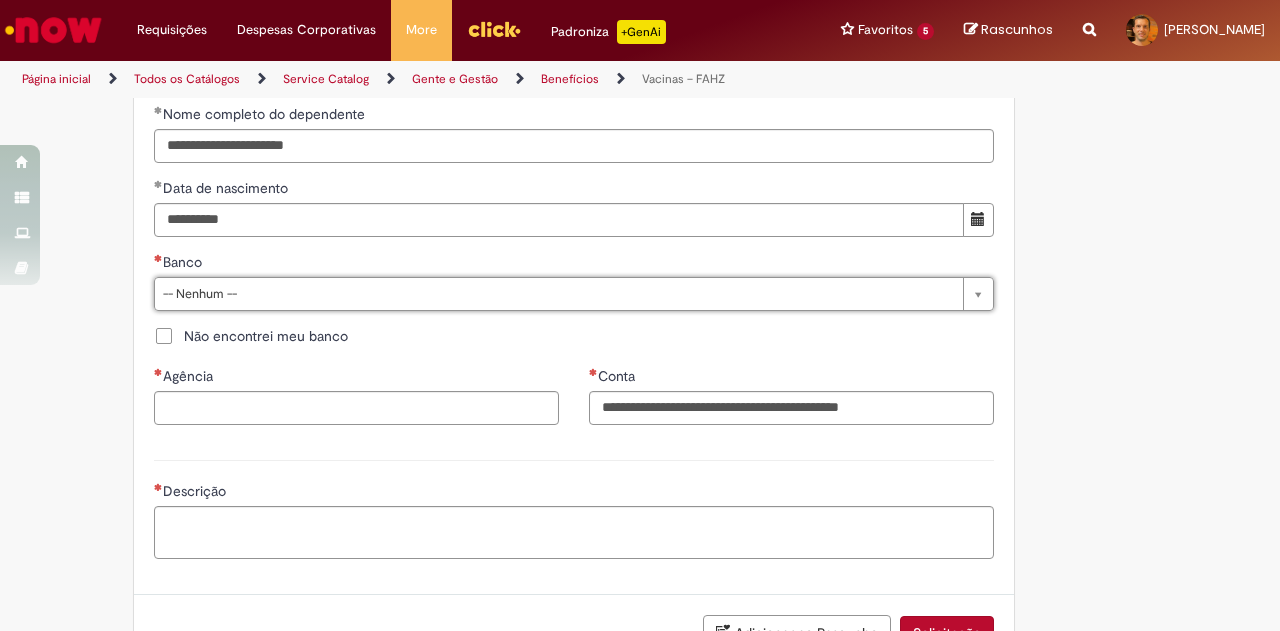 scroll, scrollTop: 1100, scrollLeft: 0, axis: vertical 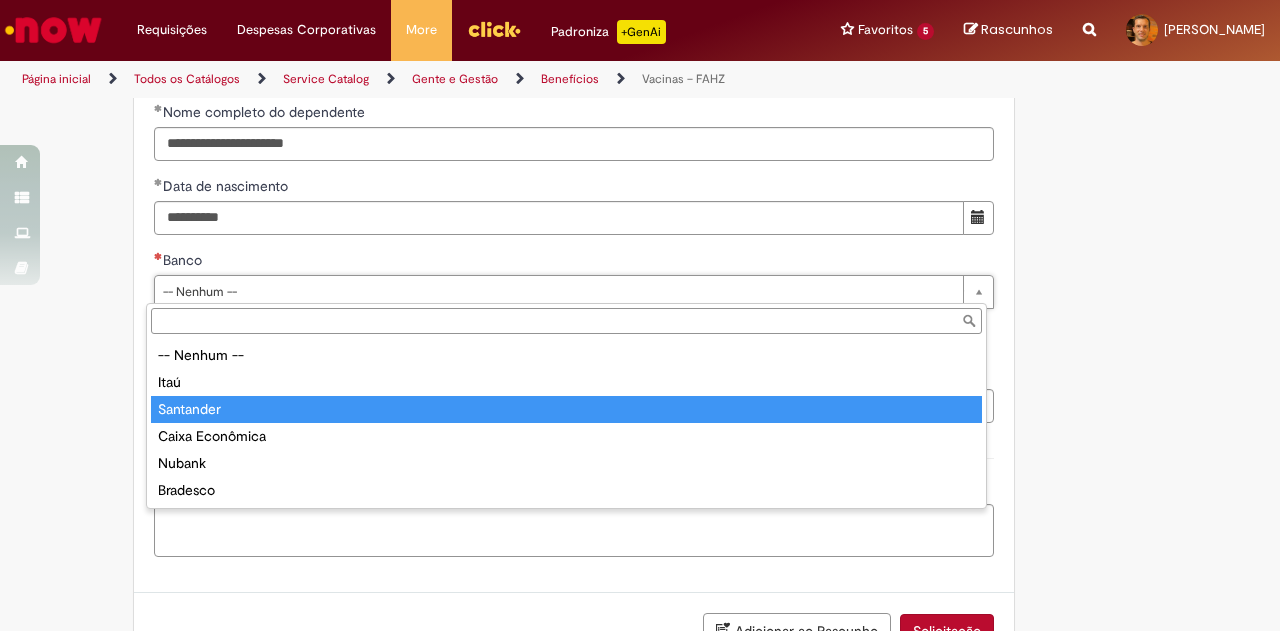 type on "*********" 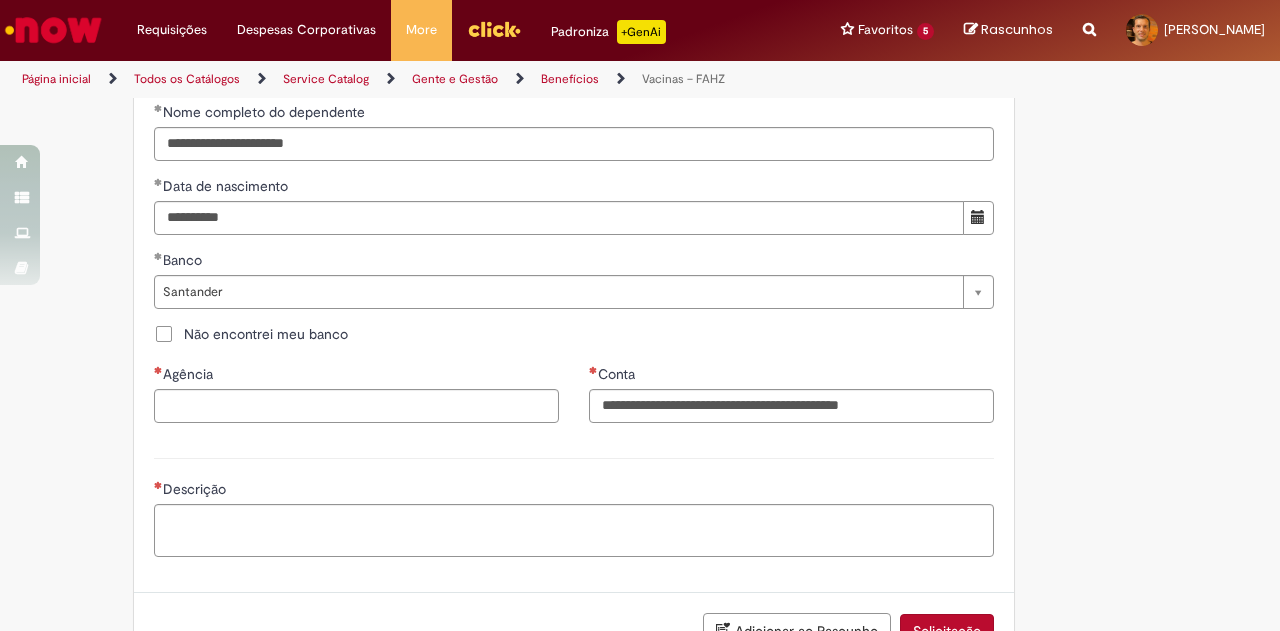 click on "Adicionar a Favoritos
Vacinas – FAHZ
Este chamado é destinado para solicitação de reembolso da Vacina Prevenar 13 e para dúvidas sobre as demais vacinas.
Para garantir que sua resposta esteja completa e seja a melhor possível, é importante que haja a consulta do padrão antes (link abaixo). Se você já fez e ainda assim precisa abrir o chamado, verifique o melhor “Tipo de vacina”  do chamado, ele é fundamental  para que seja tratado o mais rápido possível:
1. Vacina Prevenar 13 : para dúvidas ou solicitação de reembolso (anexando a NF com o nome da pessoa que foi vacinada) 2. Vacina contra a Gripe : para dúvidas e pedidos de ajuda. Mais utilizado pelo time de gente que é responsável pela campanha. 3. Outras vacinas : esta opção é para que haja orientações de como seguir com aplicação de outras vacinas. Não há possibilidade de reembolso.  Link  Link" at bounding box center (542, -111) 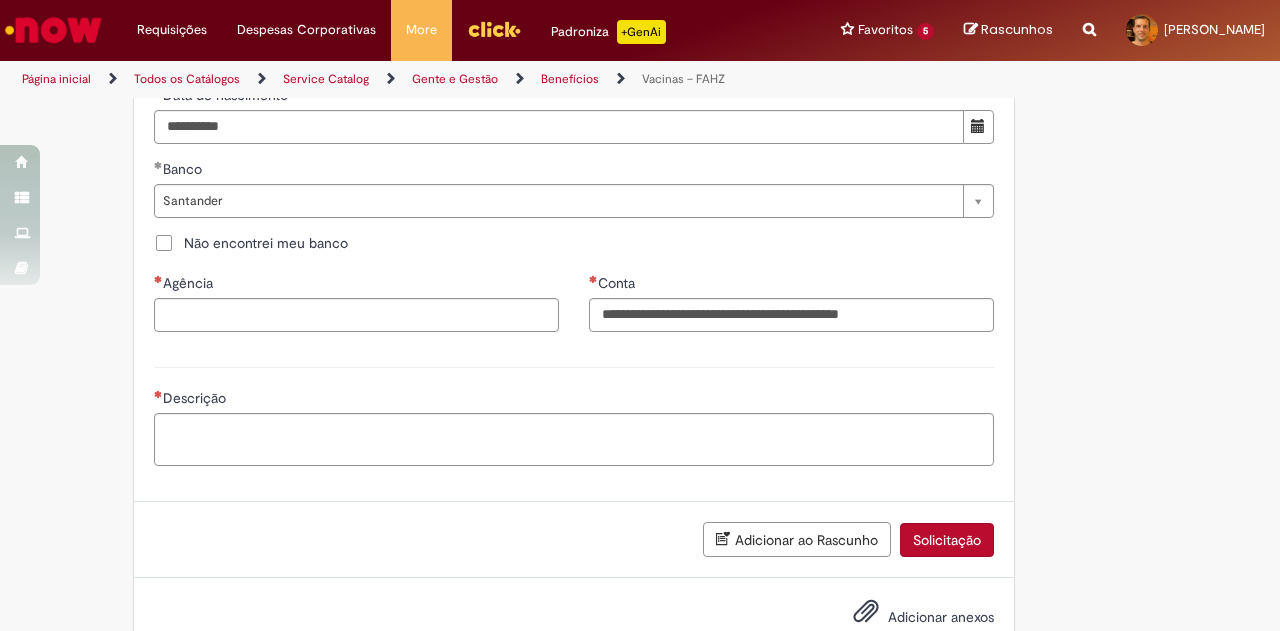 scroll, scrollTop: 1200, scrollLeft: 0, axis: vertical 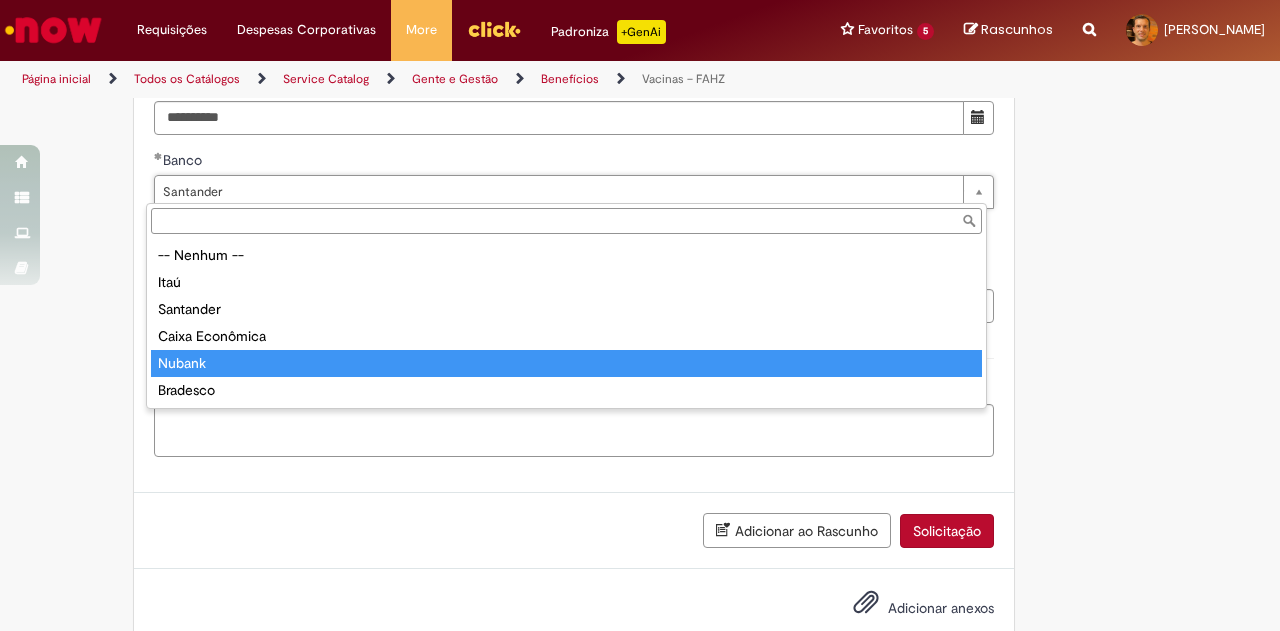 type on "******" 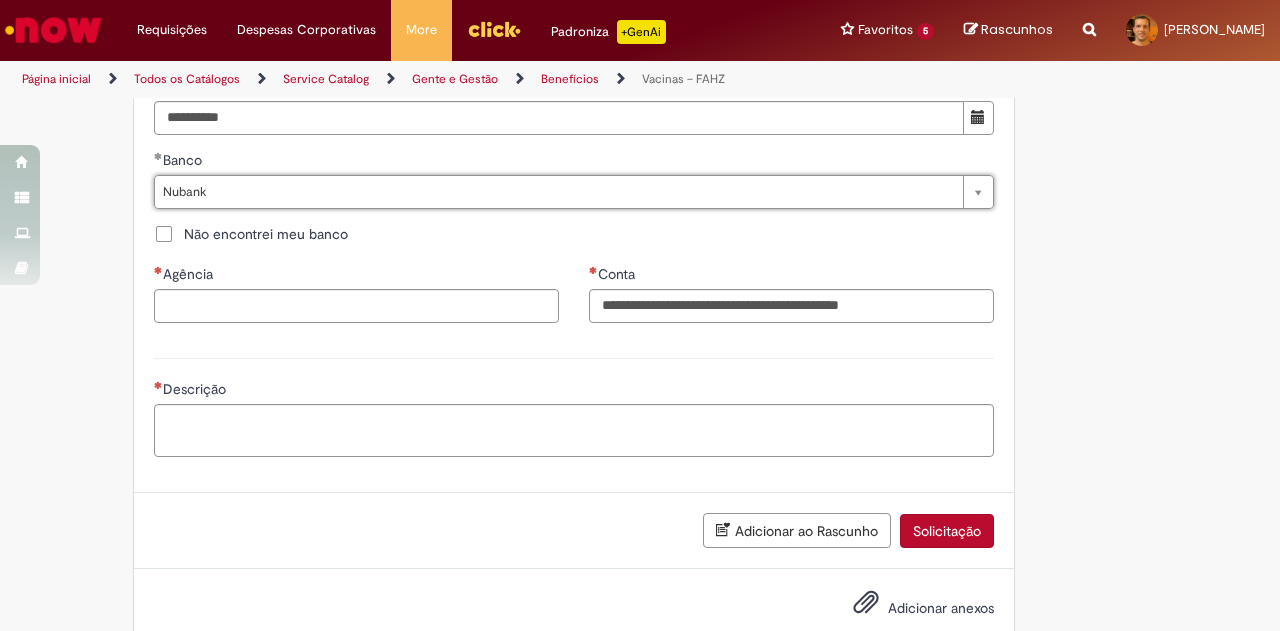 scroll, scrollTop: 0, scrollLeft: 46, axis: horizontal 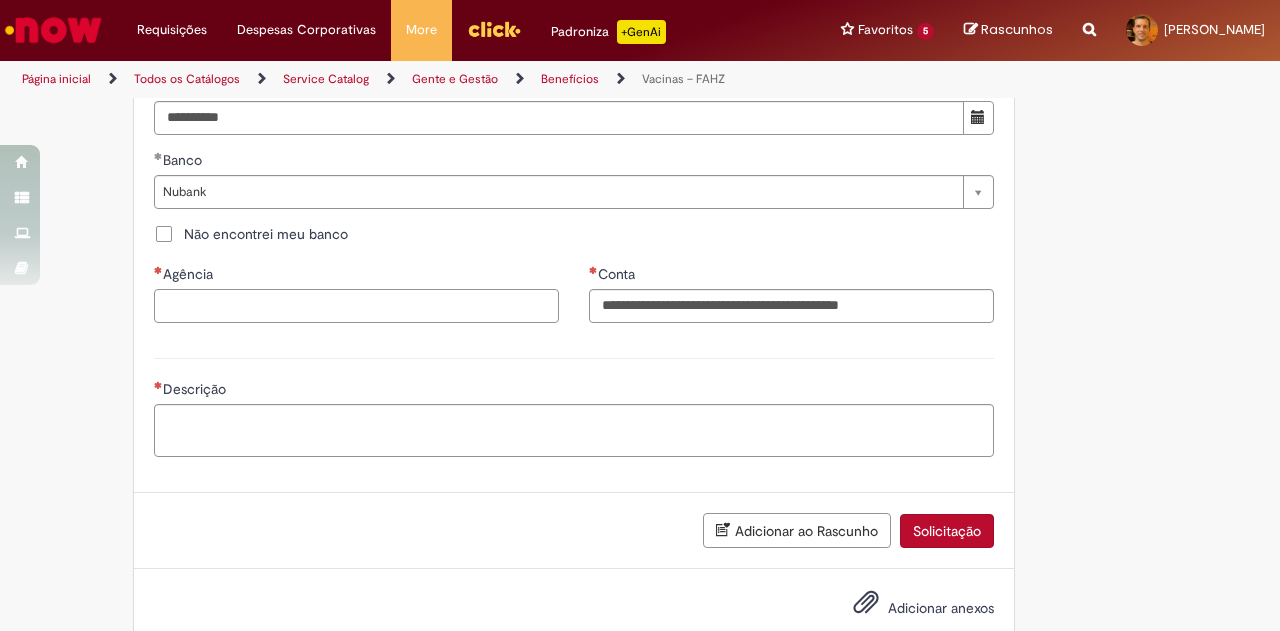 click on "Agência" at bounding box center (356, 306) 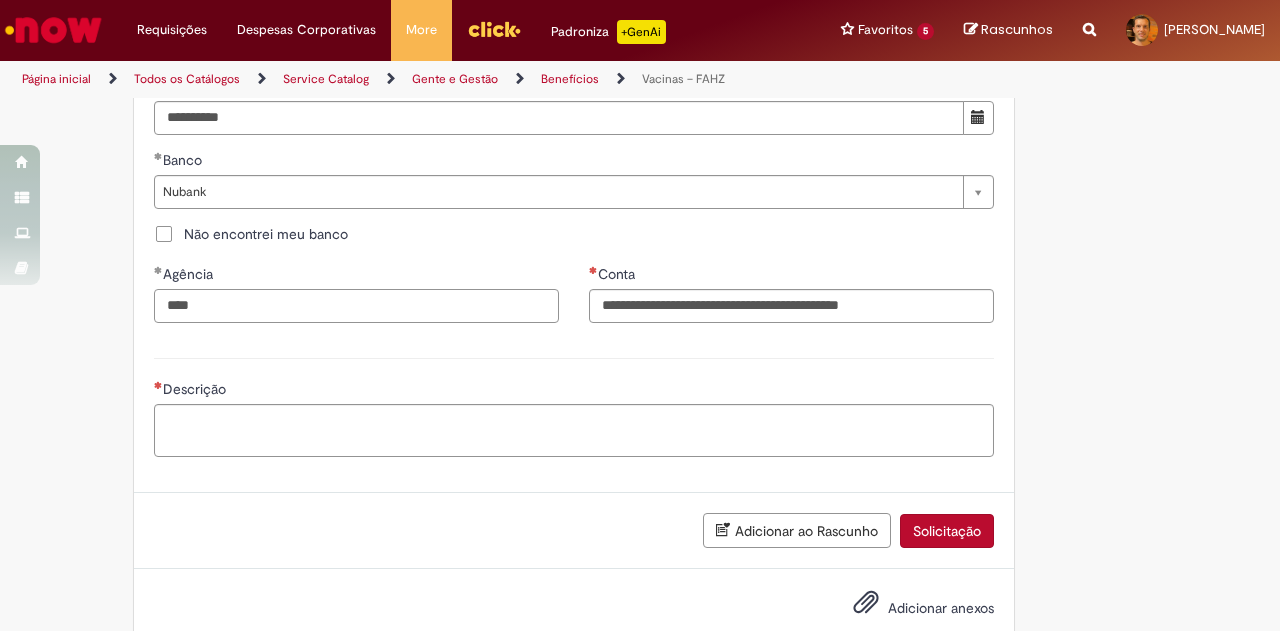 type on "****" 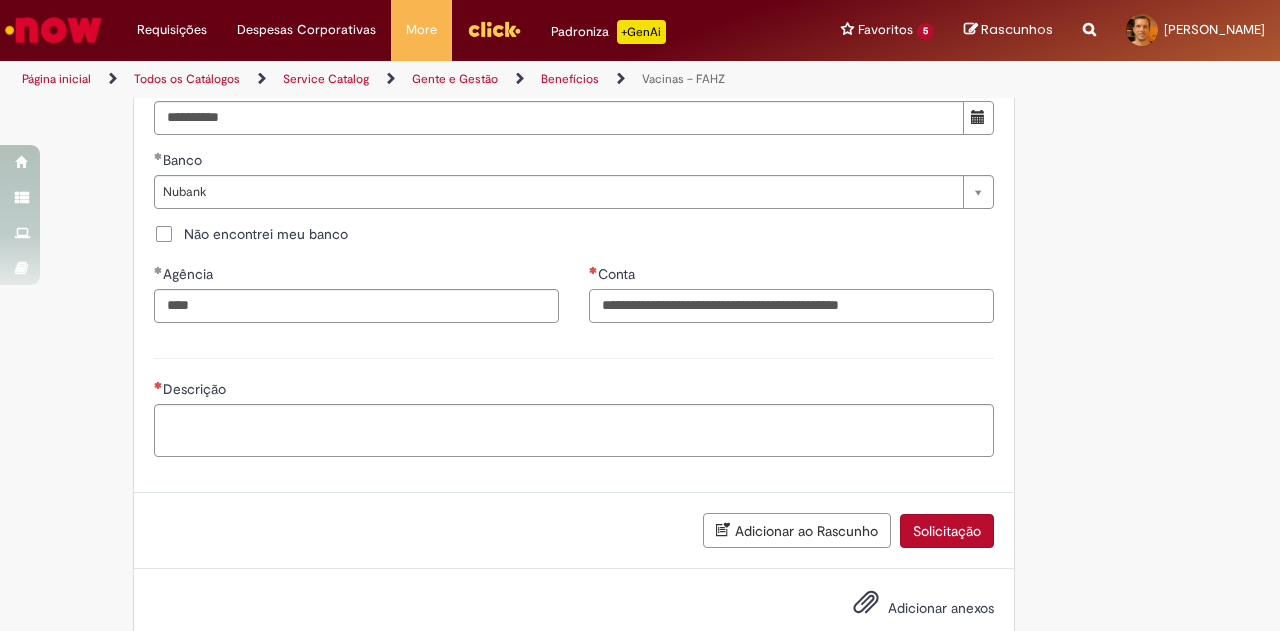click on "Conta" at bounding box center (791, 306) 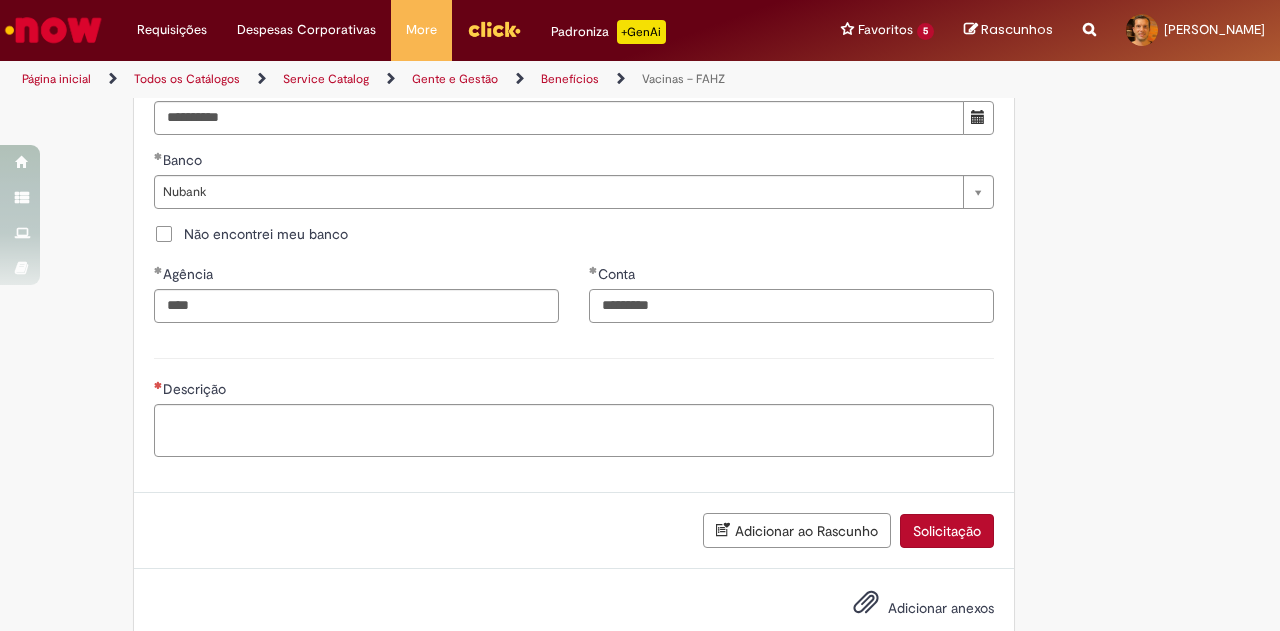 type on "*********" 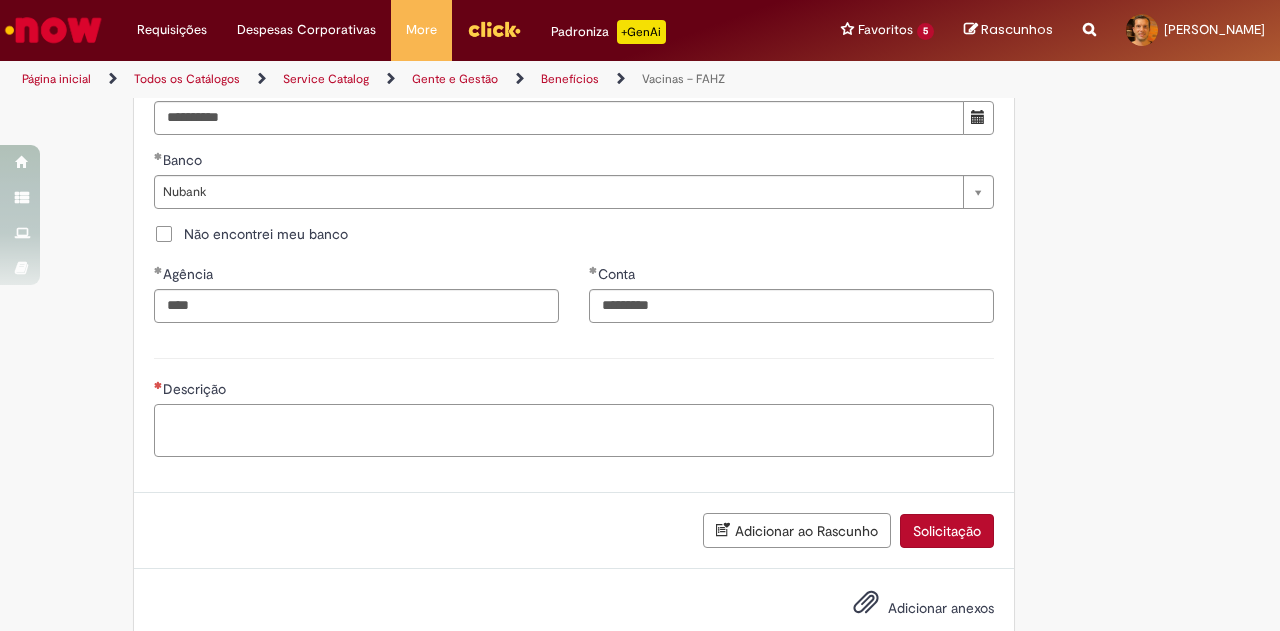 click on "Descrição" at bounding box center (574, 430) 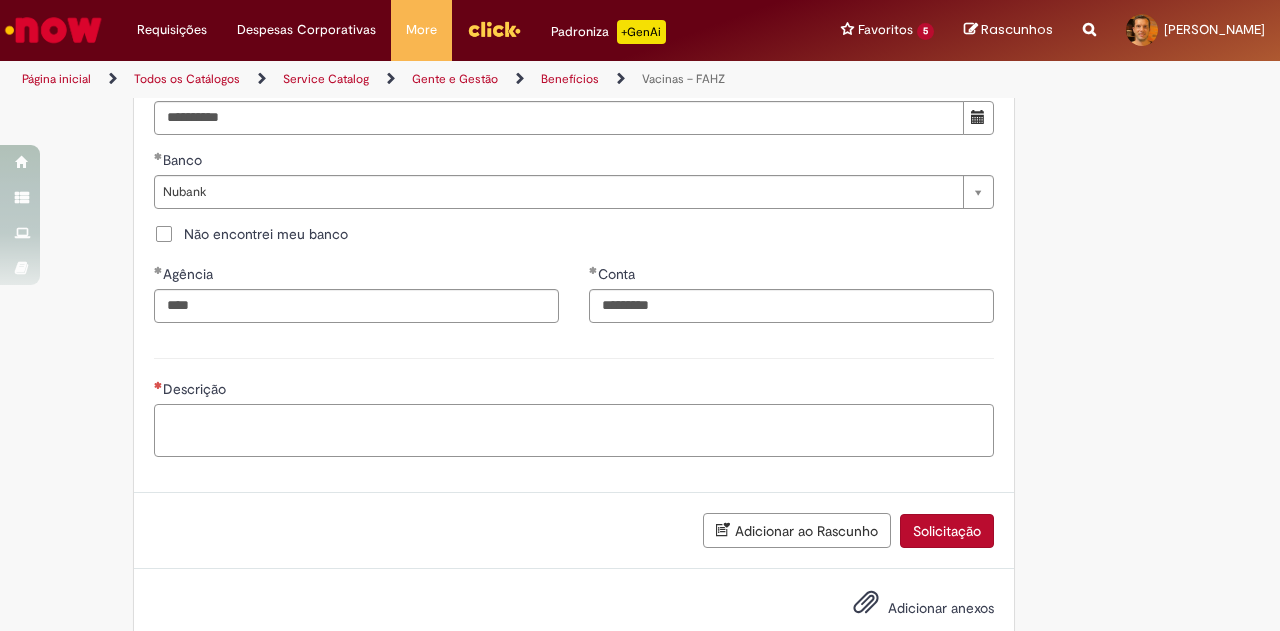 click on "Descrição" at bounding box center [574, 430] 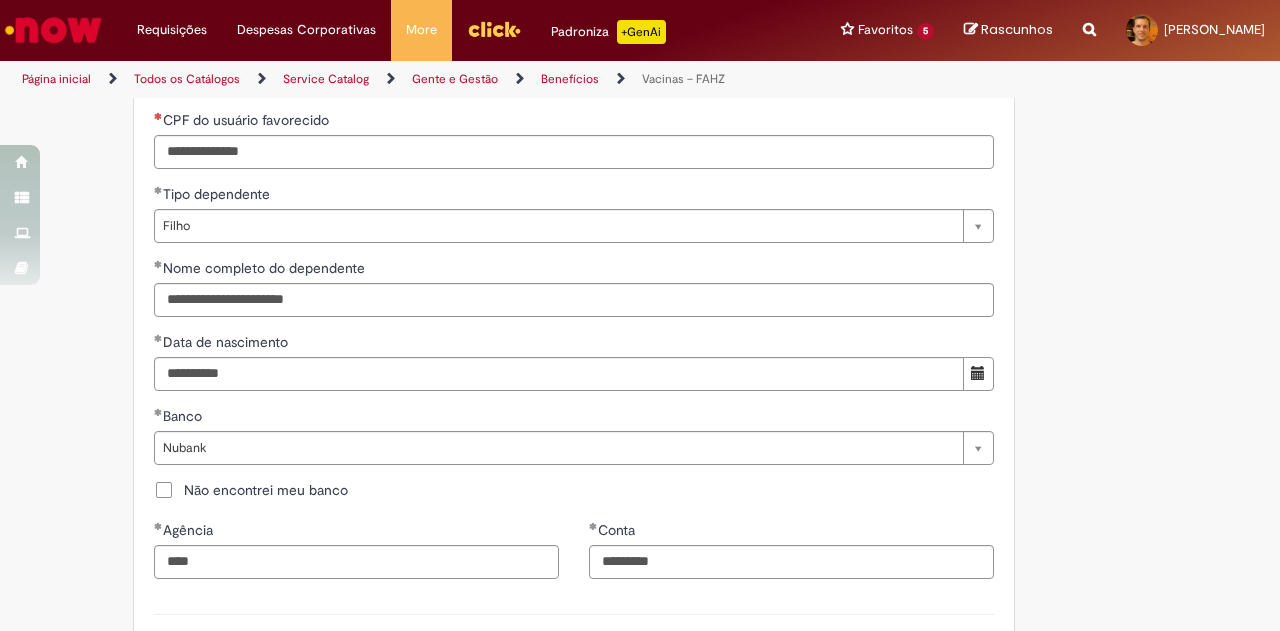 scroll, scrollTop: 1242, scrollLeft: 0, axis: vertical 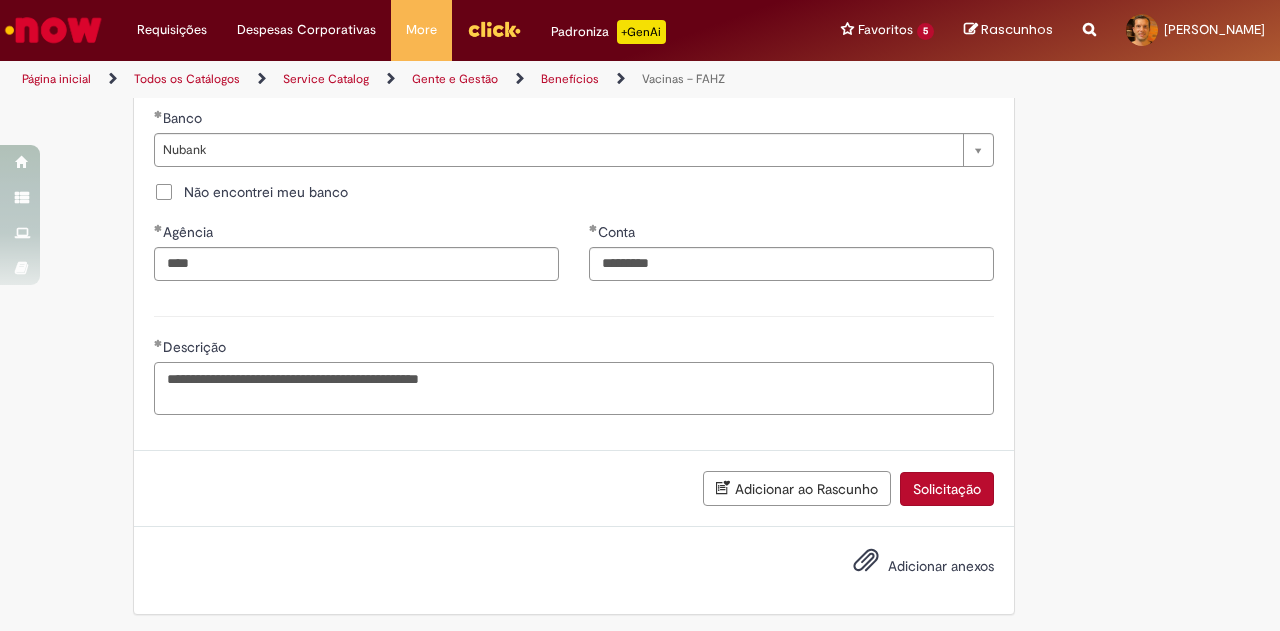 click on "**********" at bounding box center [574, 388] 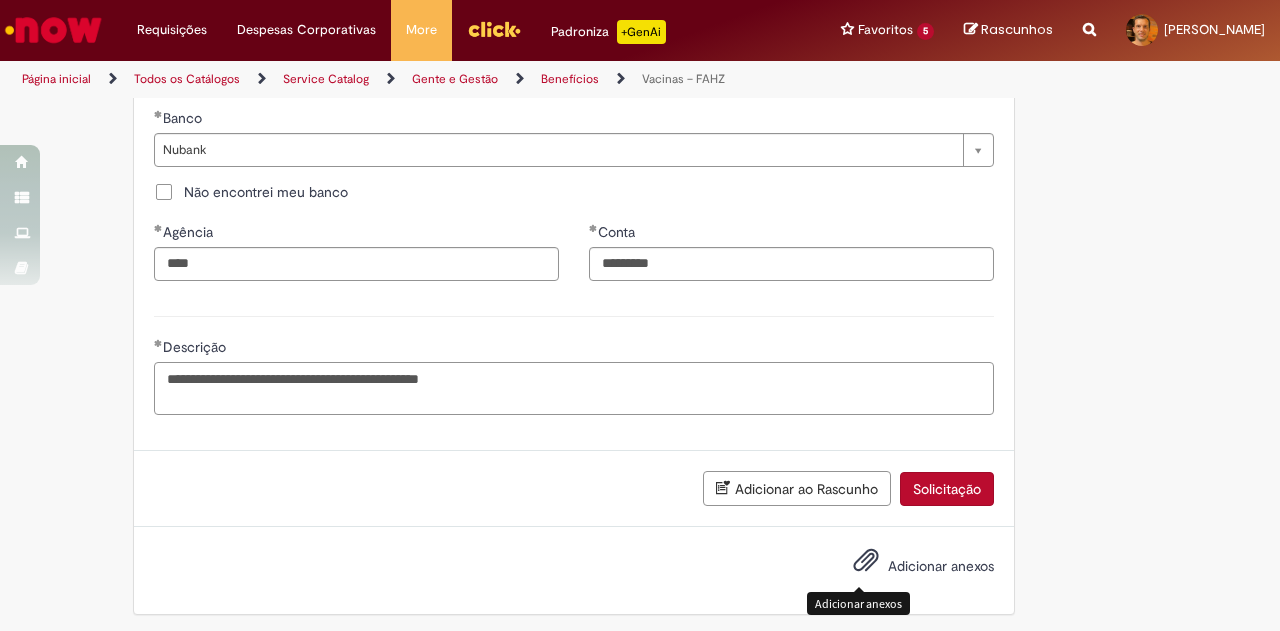 type on "**********" 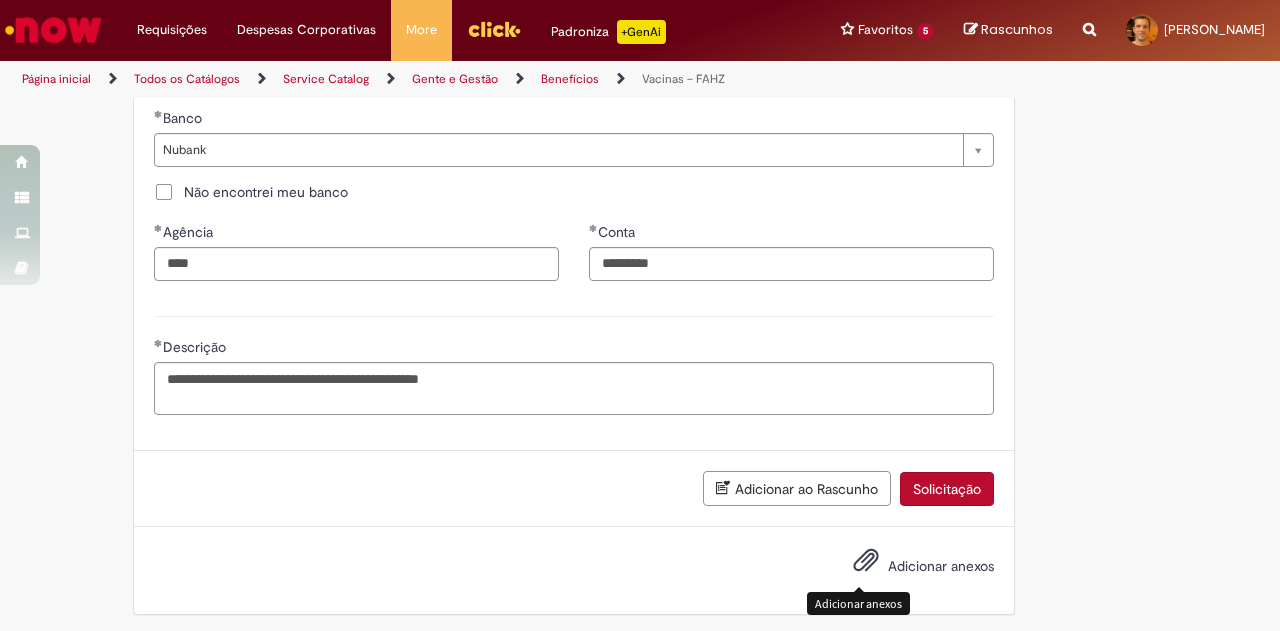 click at bounding box center (866, 561) 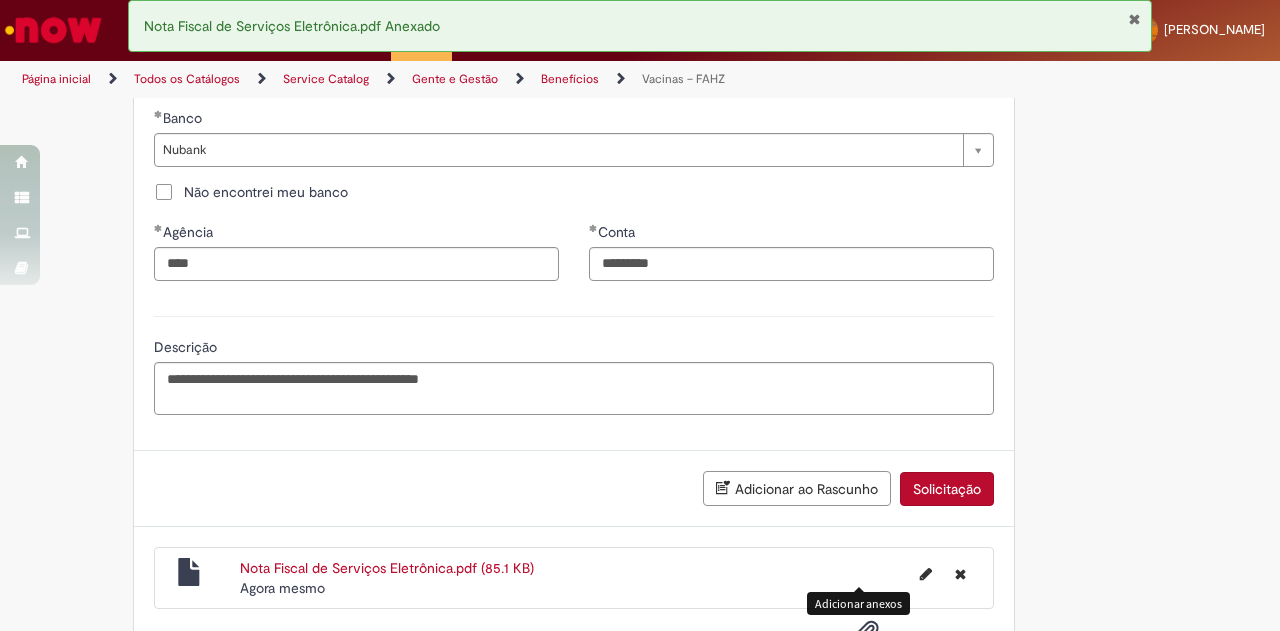 scroll, scrollTop: 1314, scrollLeft: 0, axis: vertical 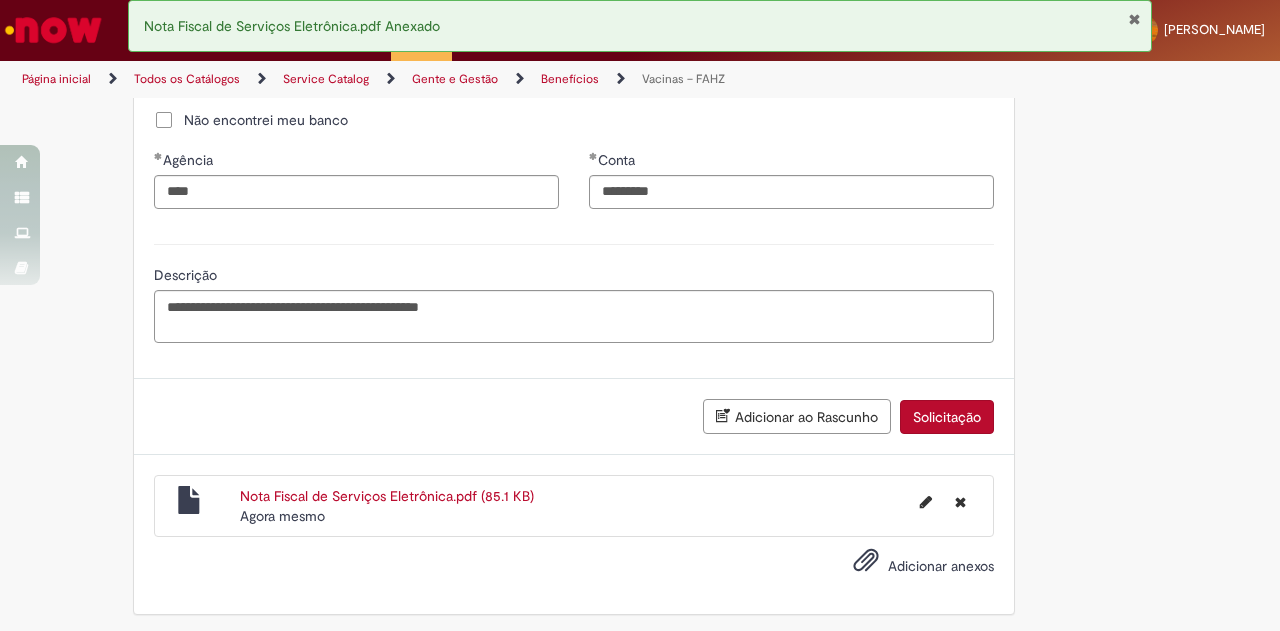 click on "Adicionar anexos" at bounding box center [574, 570] 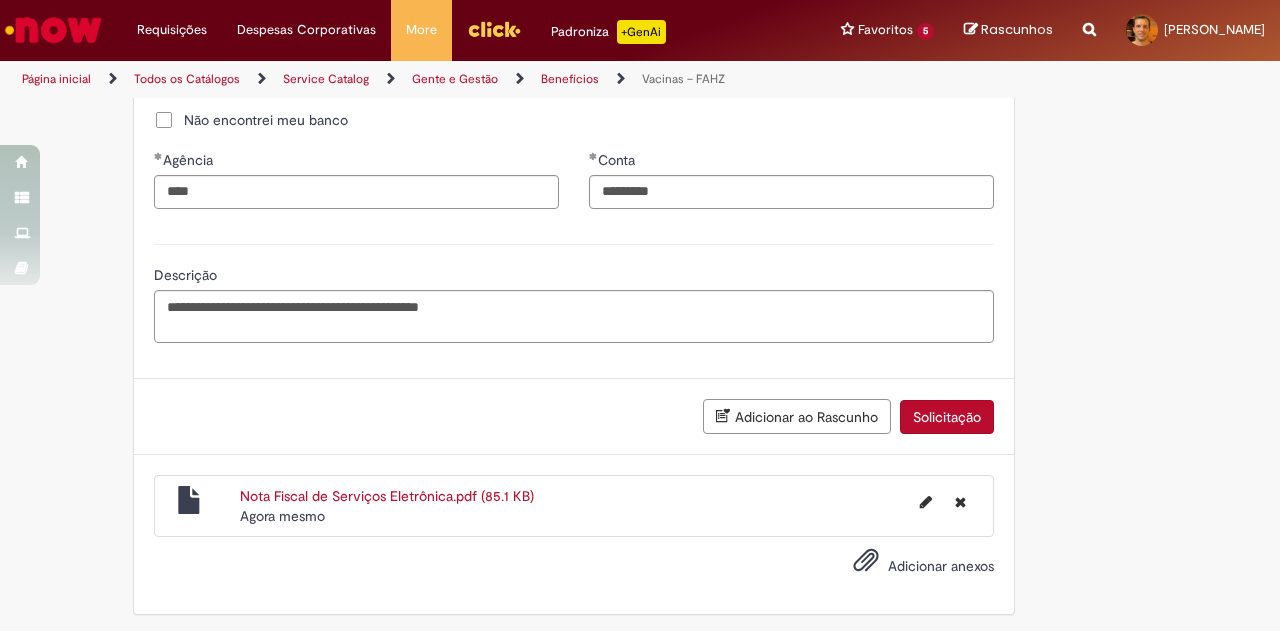 click on "Solicitação" at bounding box center [947, 417] 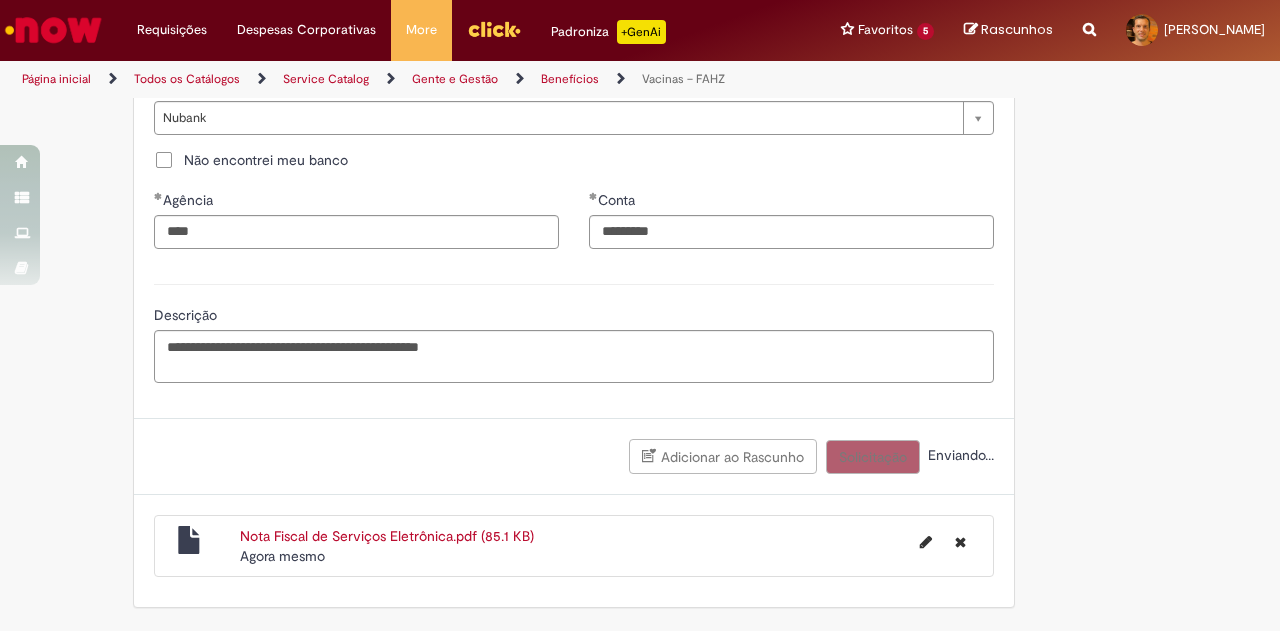 scroll, scrollTop: 729, scrollLeft: 0, axis: vertical 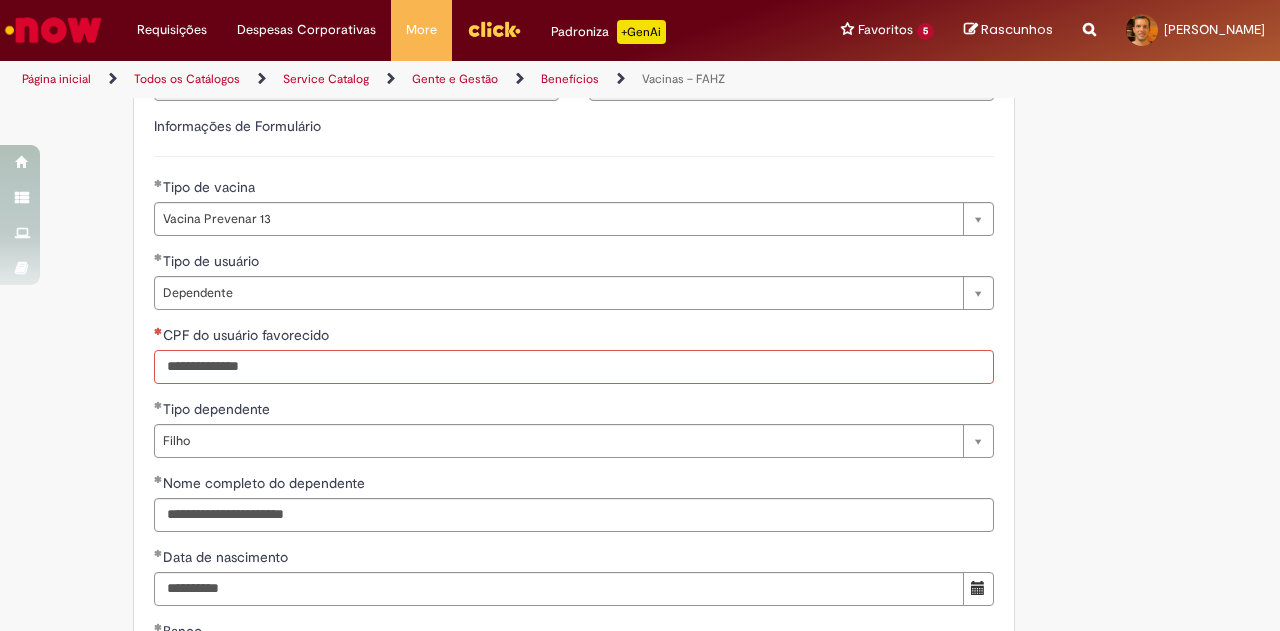 drag, startPoint x: 281, startPoint y: 365, endPoint x: 131, endPoint y: 374, distance: 150.26976 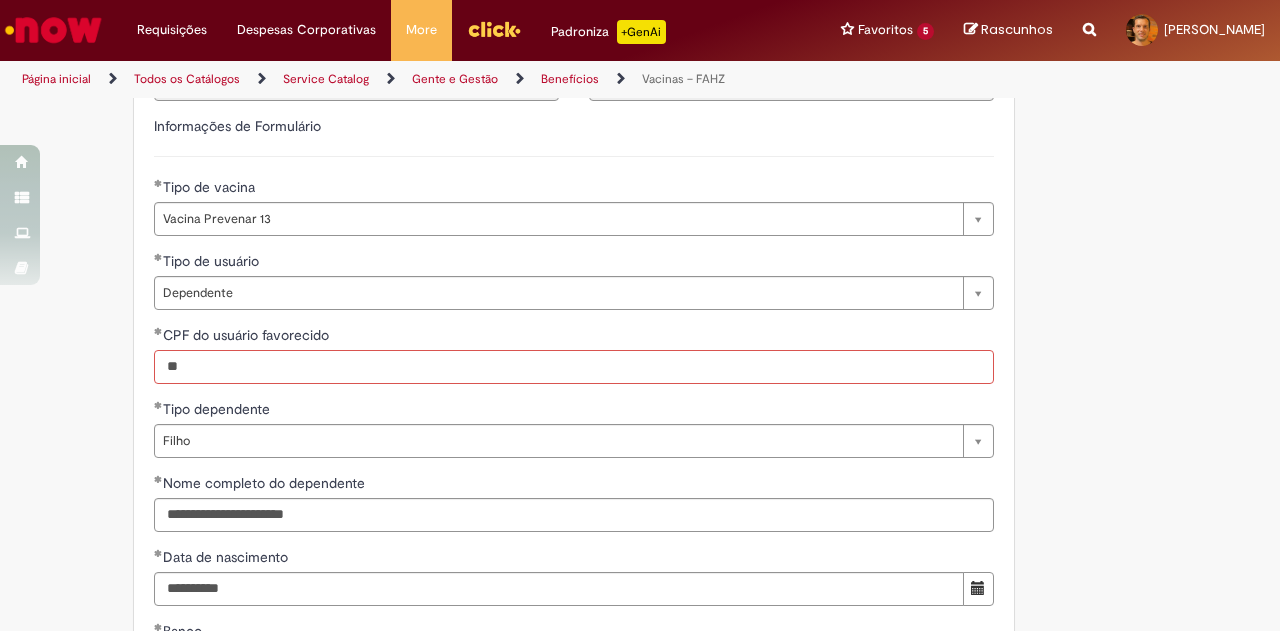 type on "**" 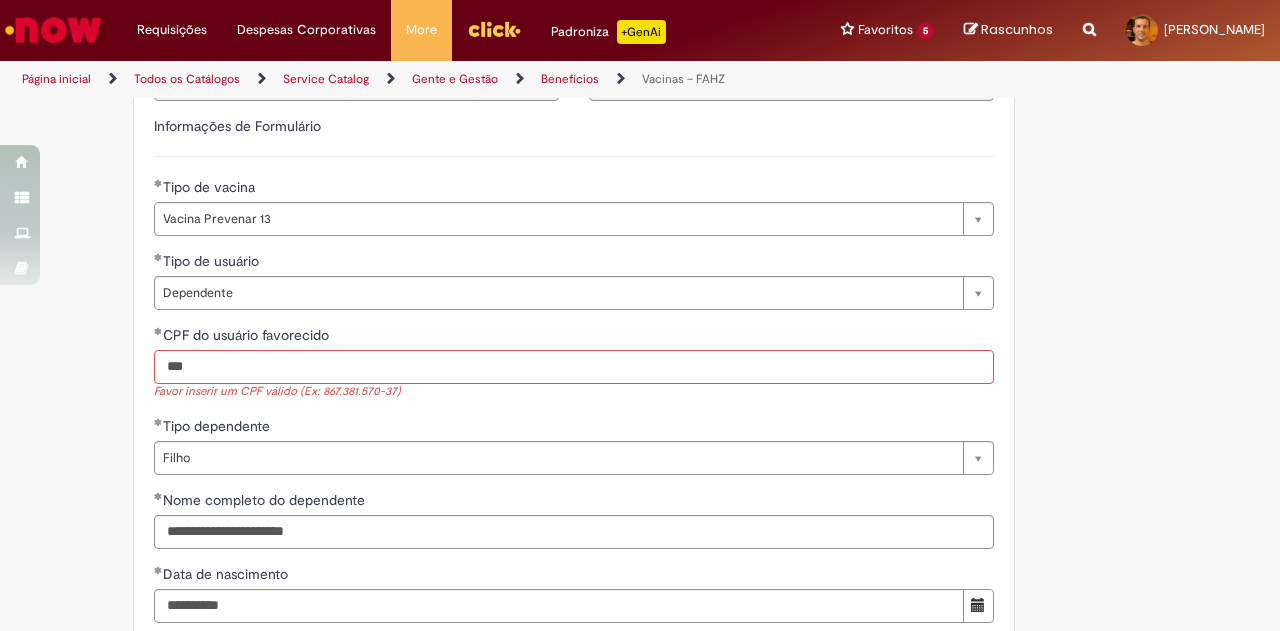 type on "***" 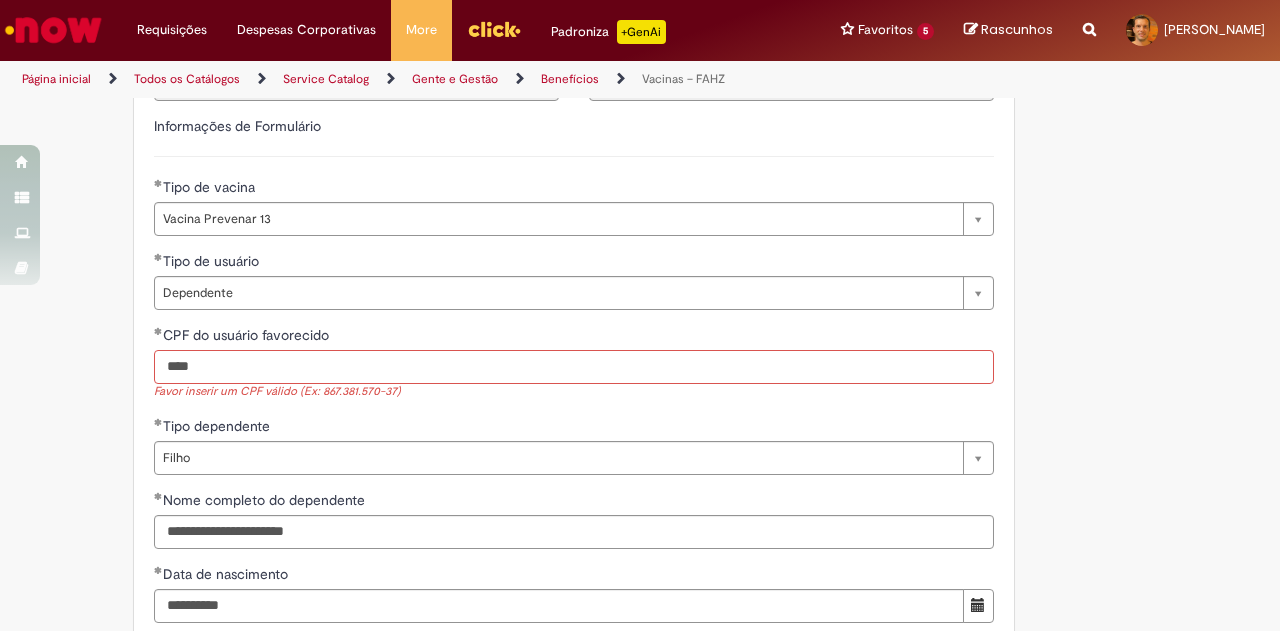 type on "****" 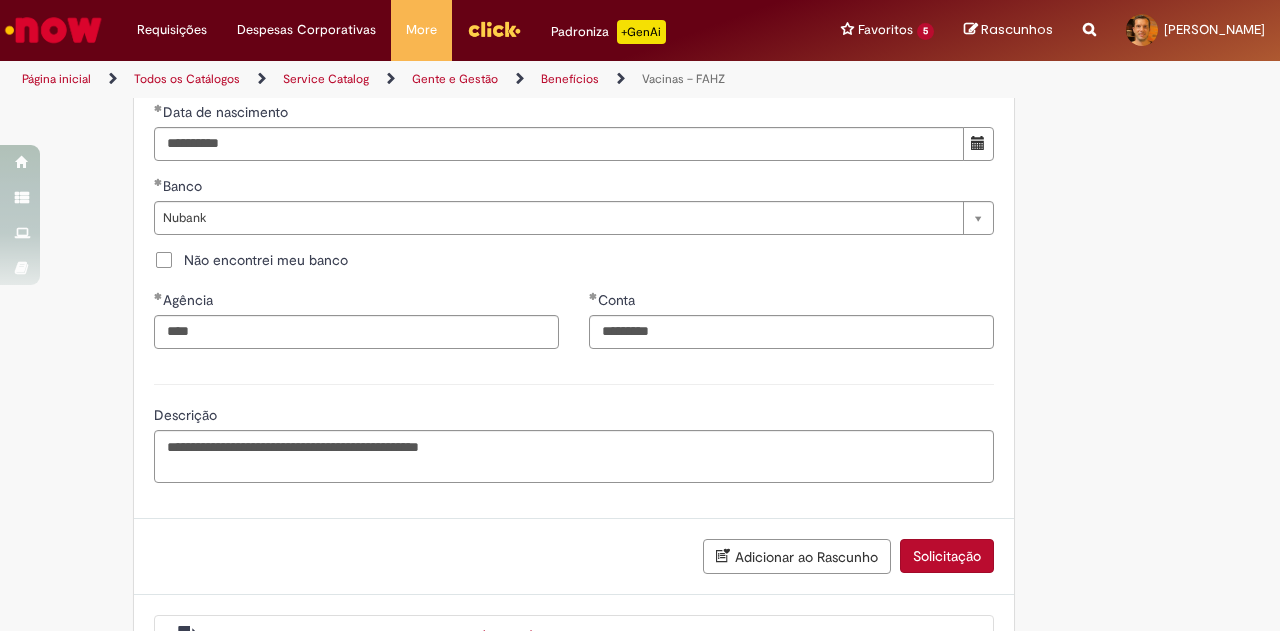 scroll, scrollTop: 1229, scrollLeft: 0, axis: vertical 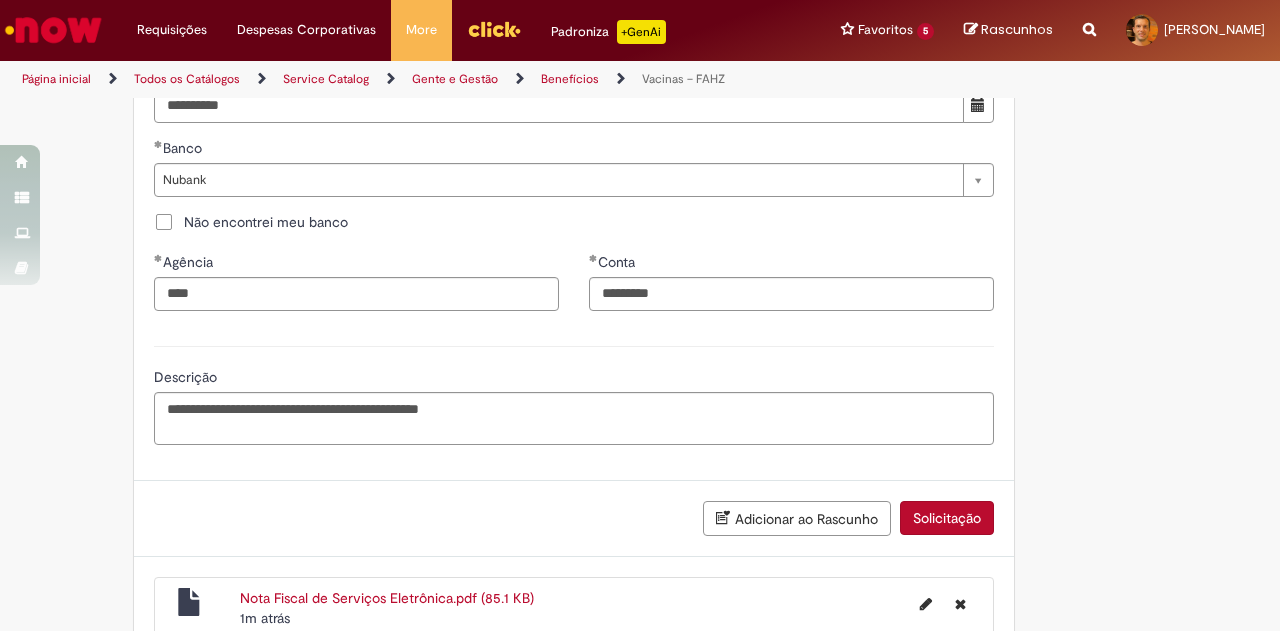 type on "**********" 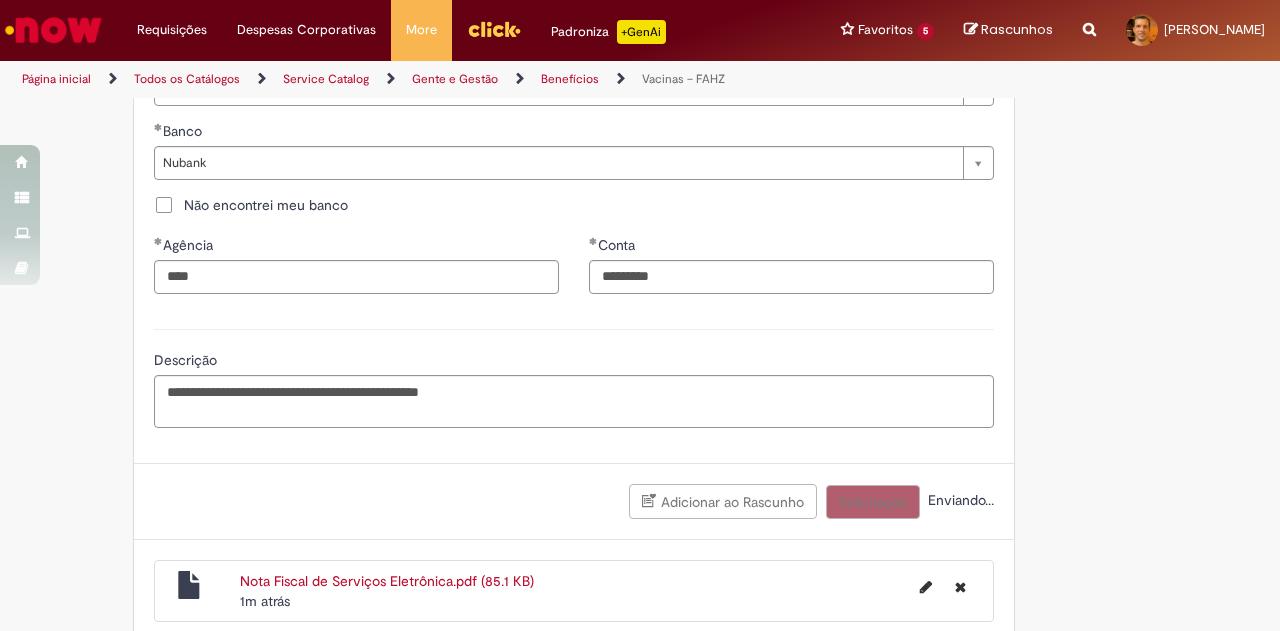scroll, scrollTop: 1212, scrollLeft: 0, axis: vertical 